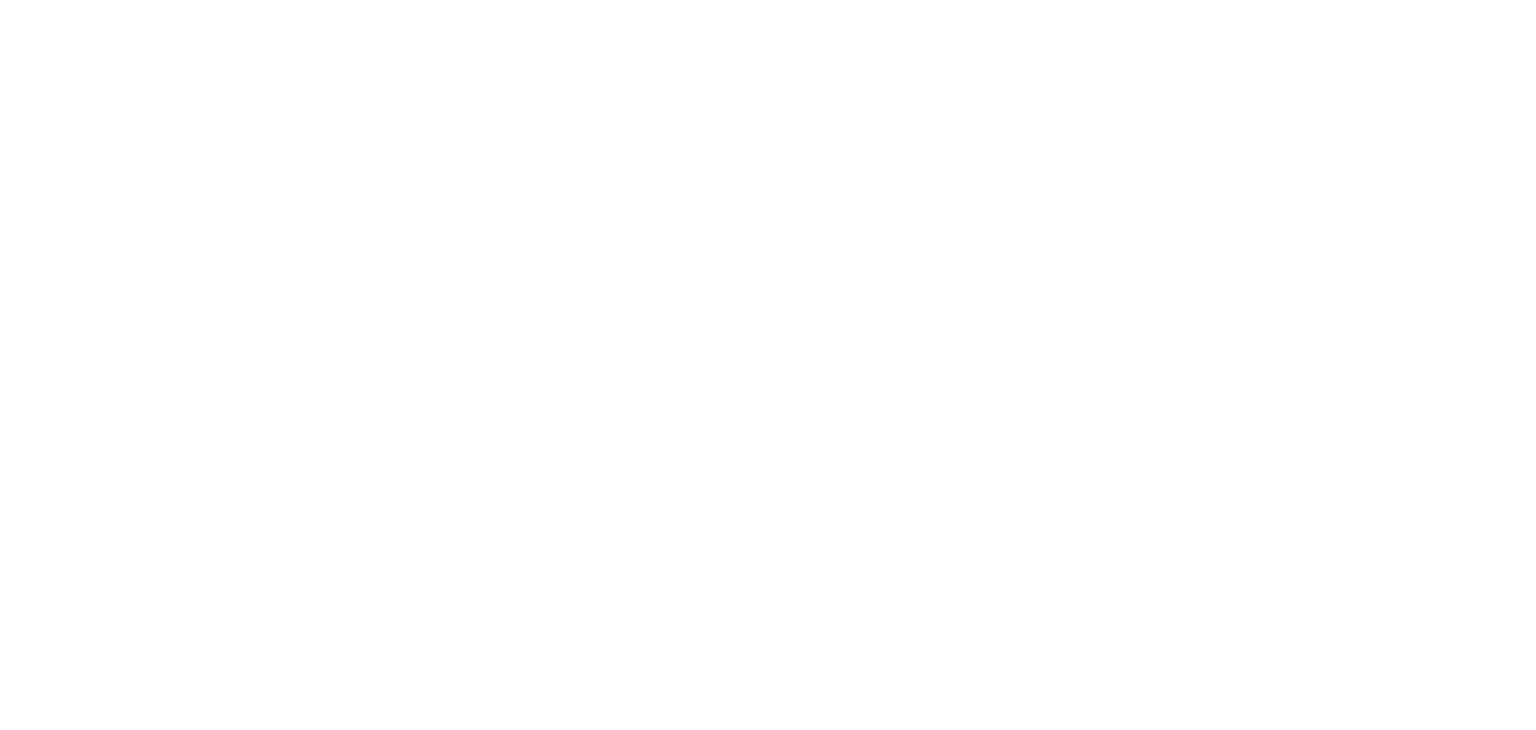 scroll, scrollTop: 0, scrollLeft: 0, axis: both 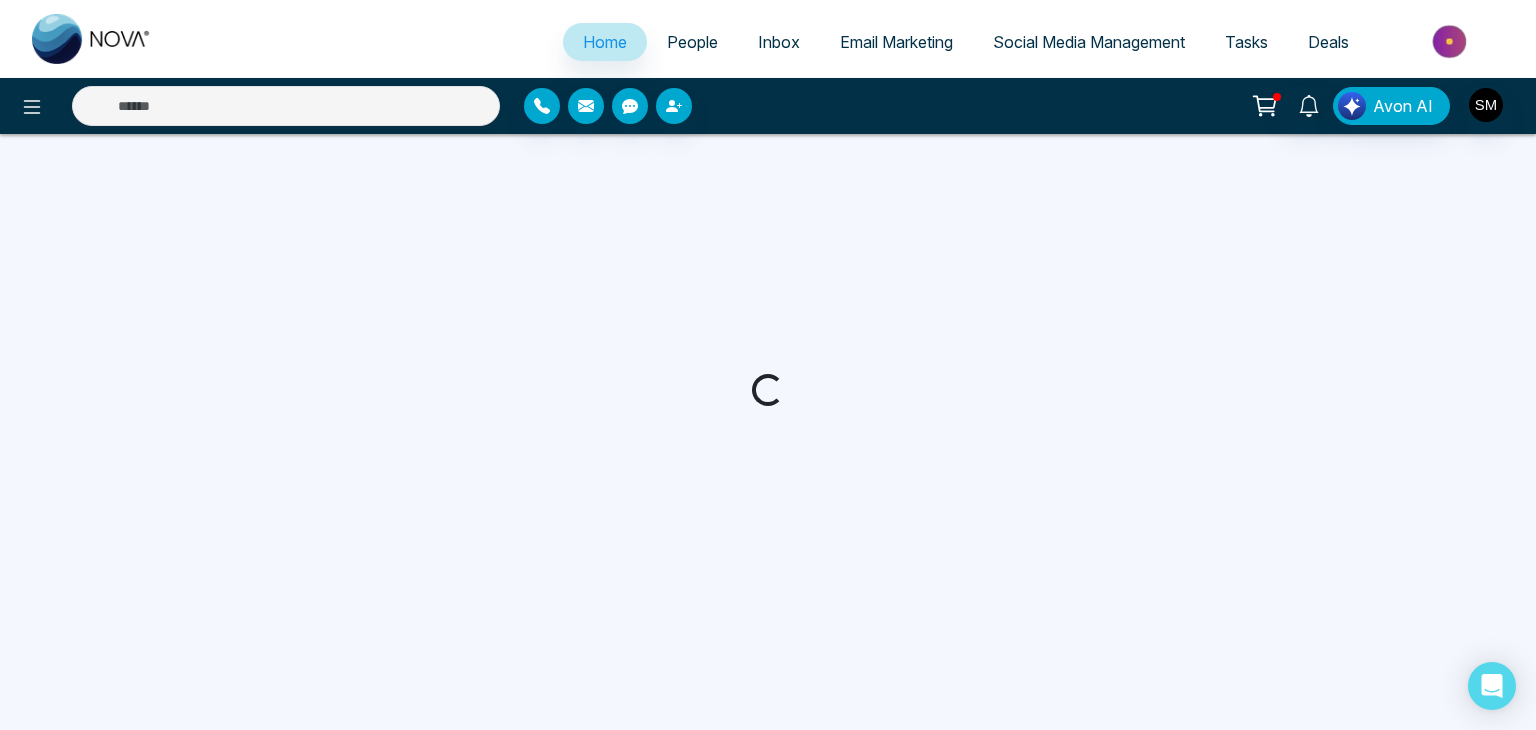 select on "*" 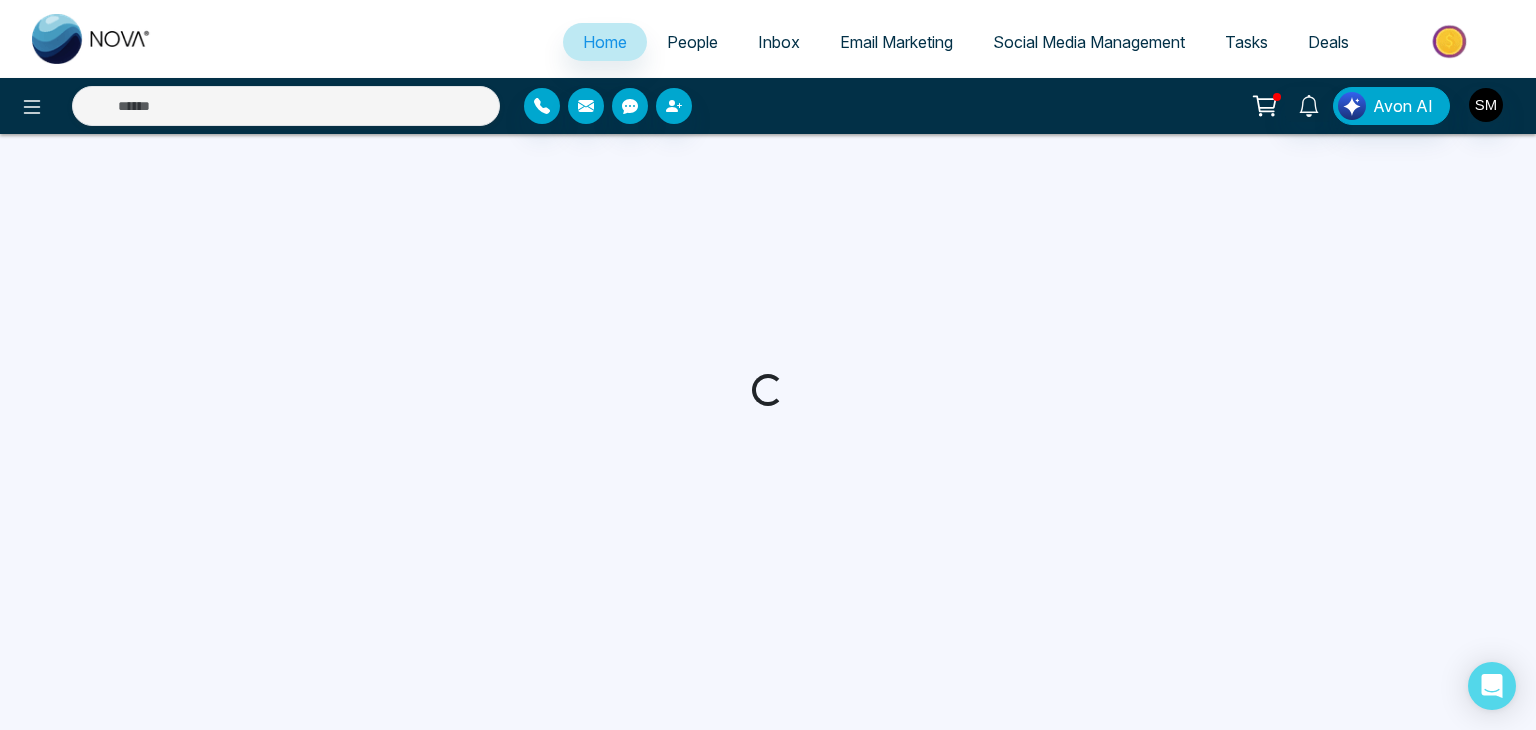 select on "*" 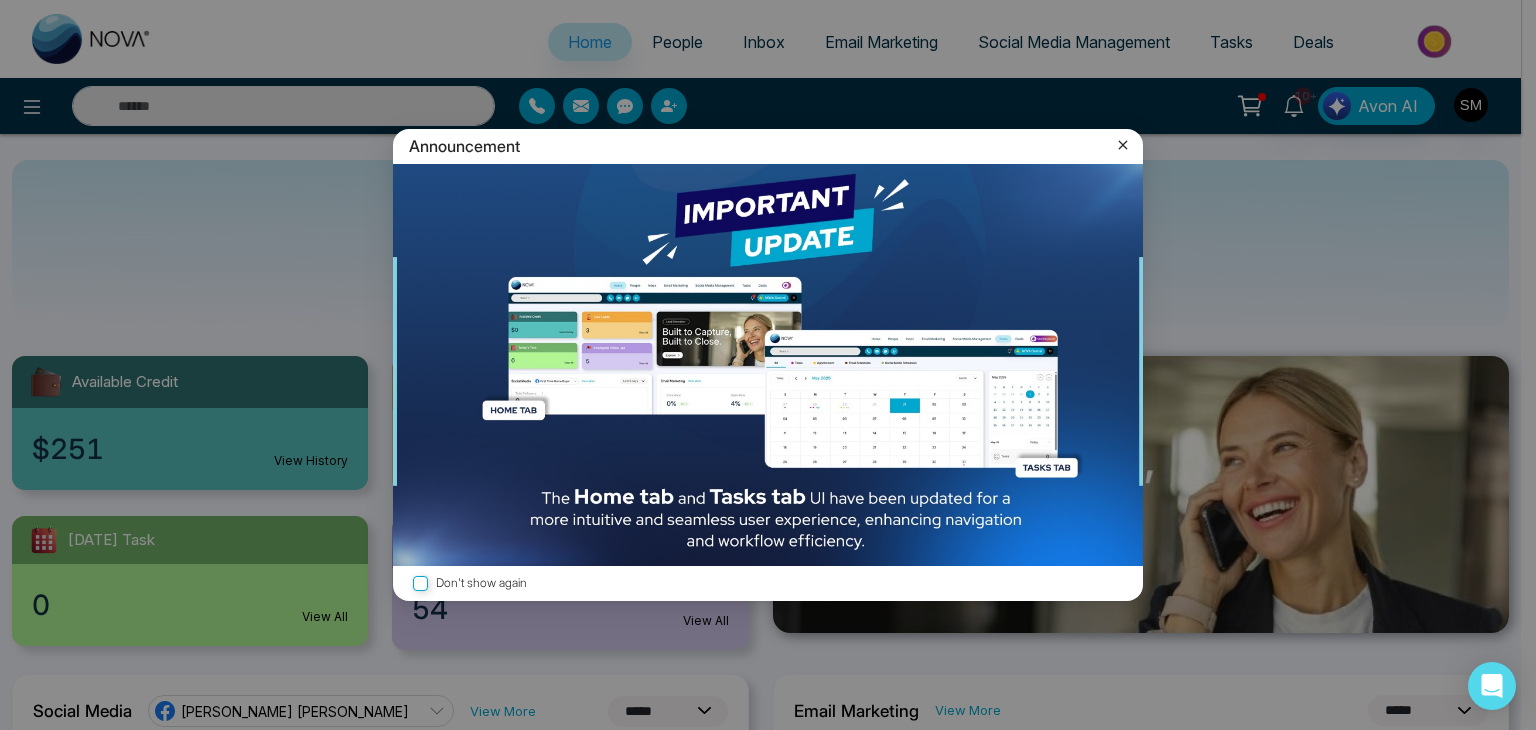click on "Announcement" at bounding box center (768, 146) 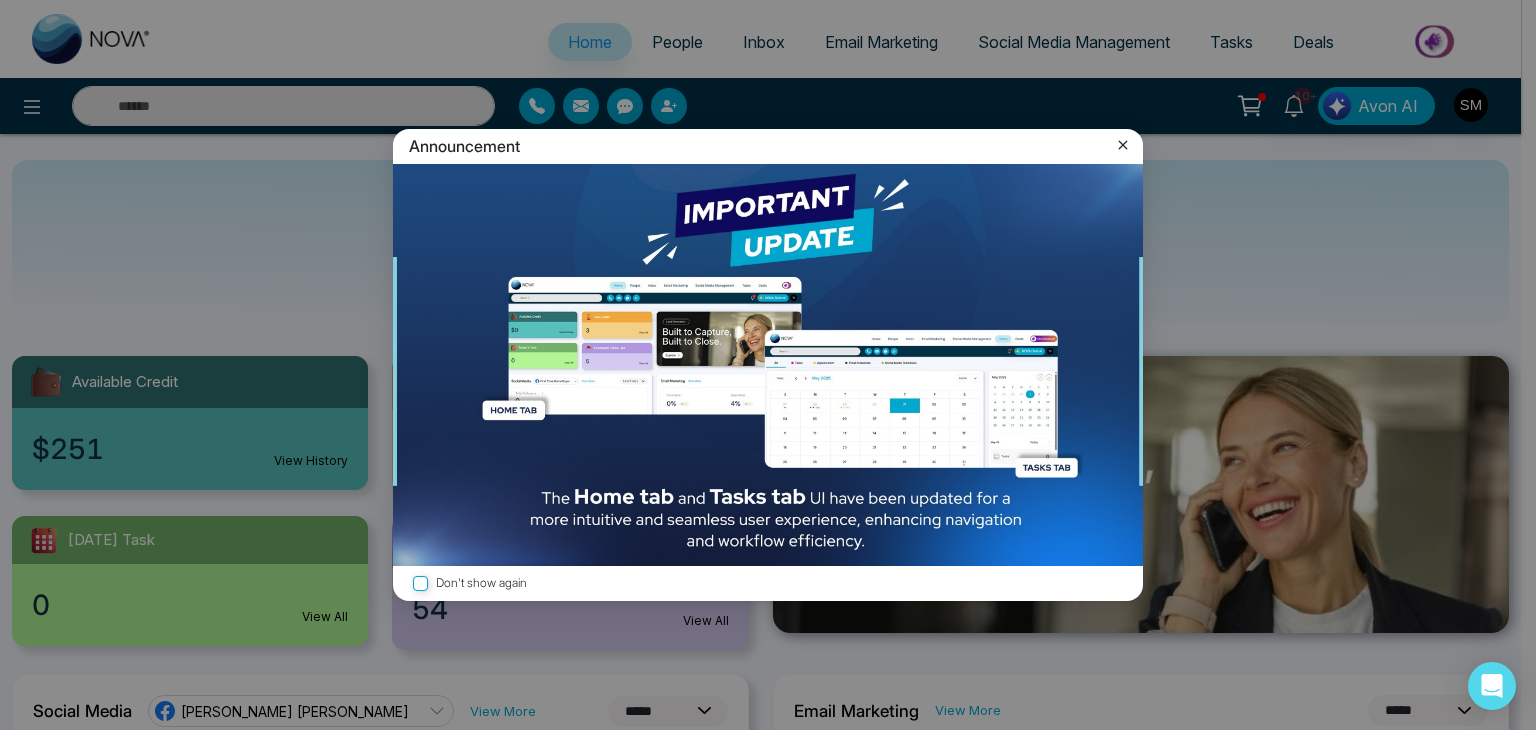 click 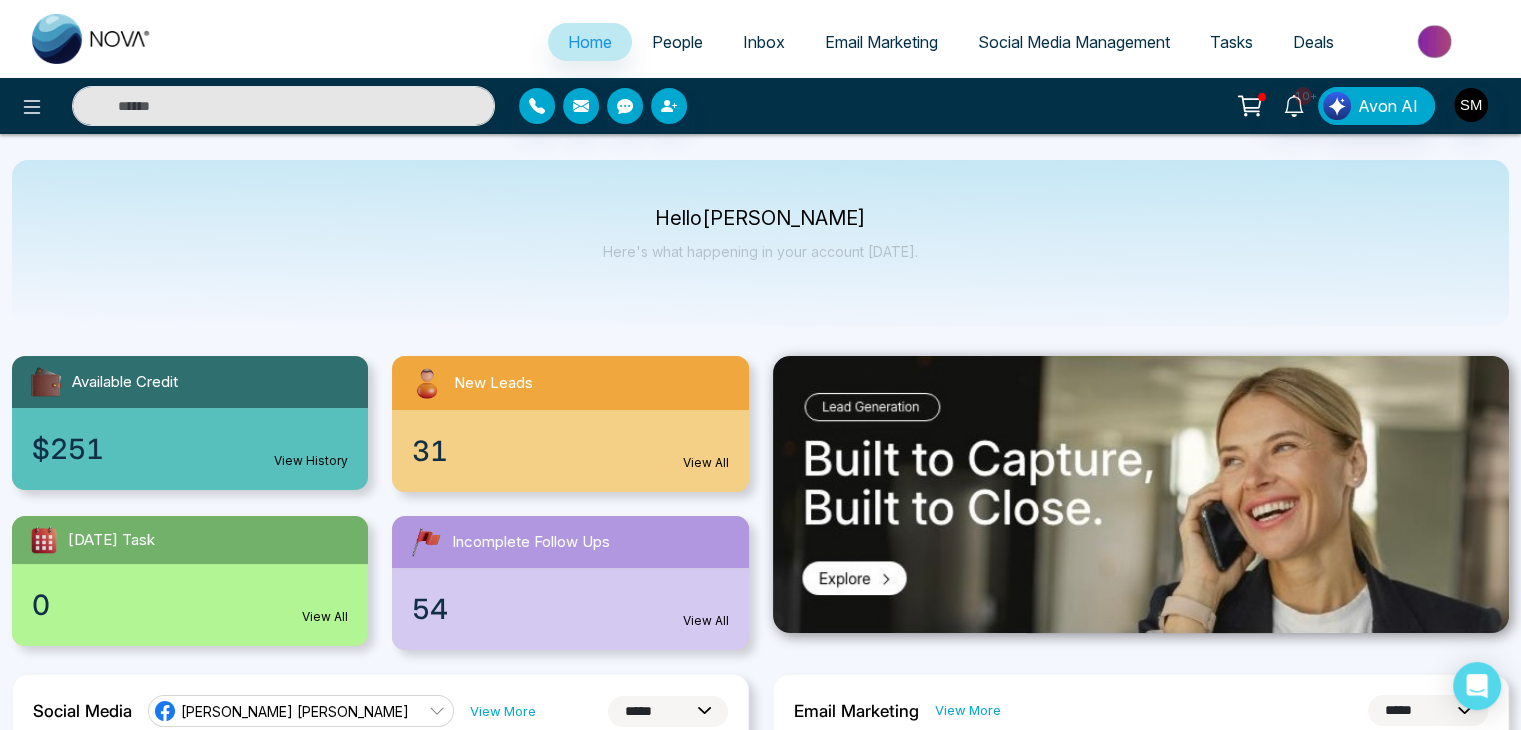 click on "People" at bounding box center [677, 42] 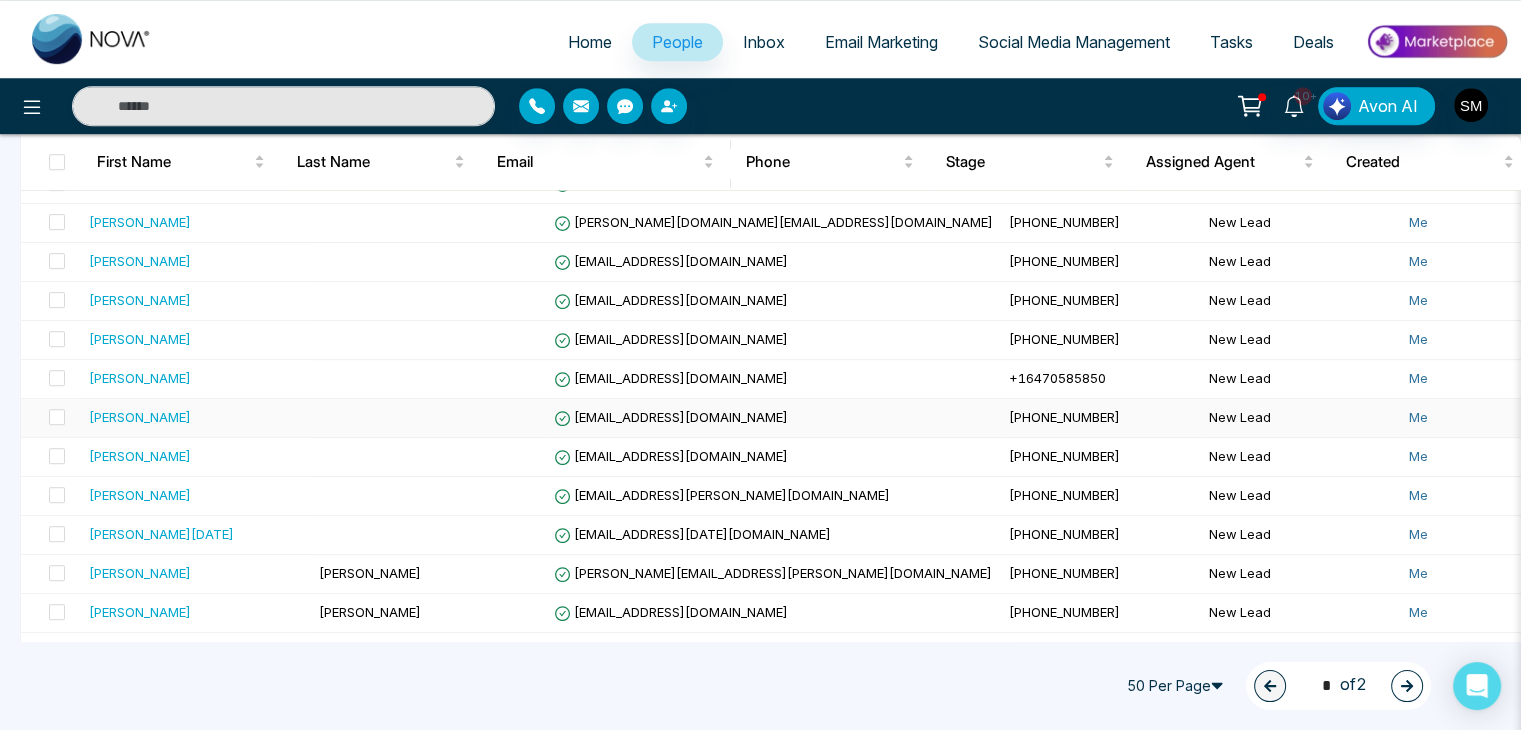 scroll, scrollTop: 1057, scrollLeft: 0, axis: vertical 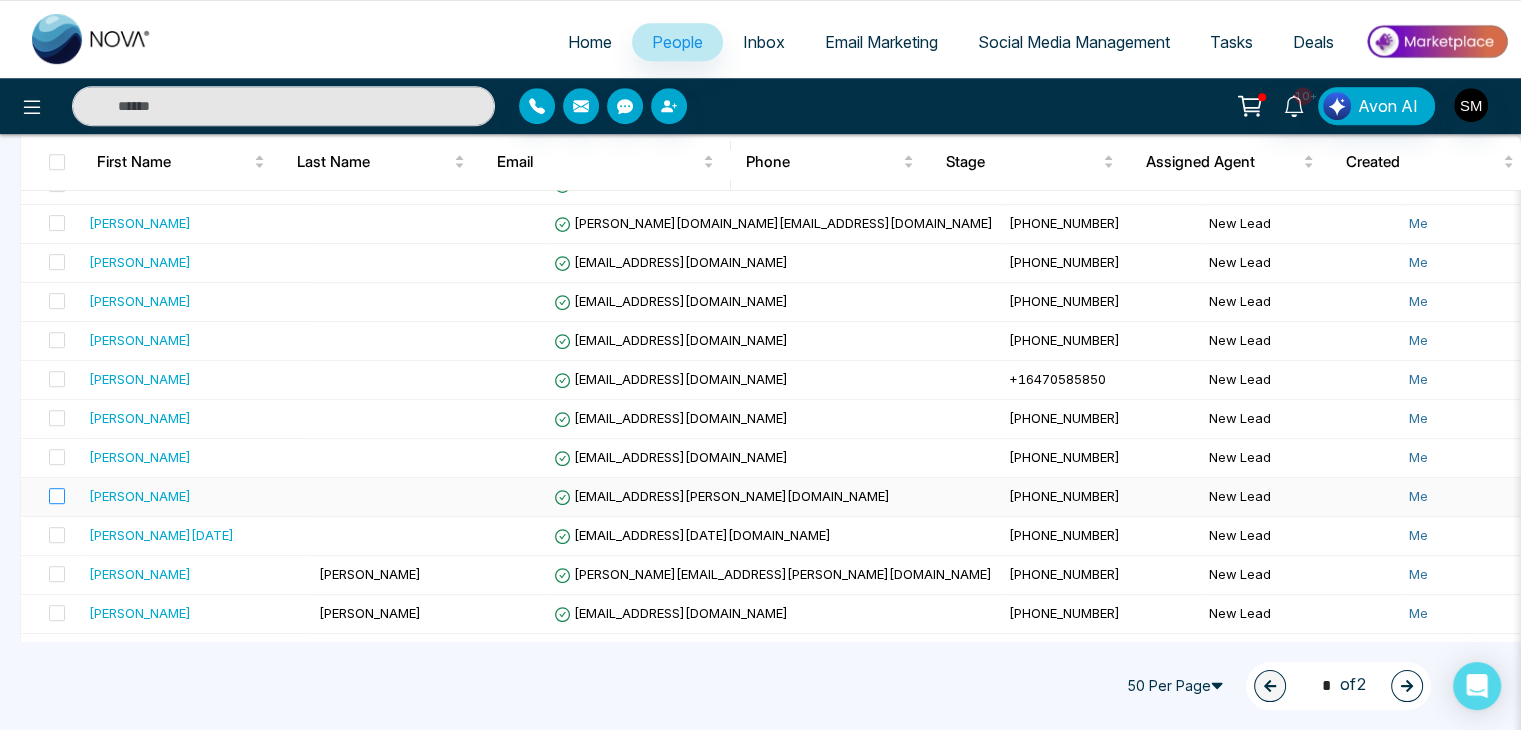 click at bounding box center [51, 497] 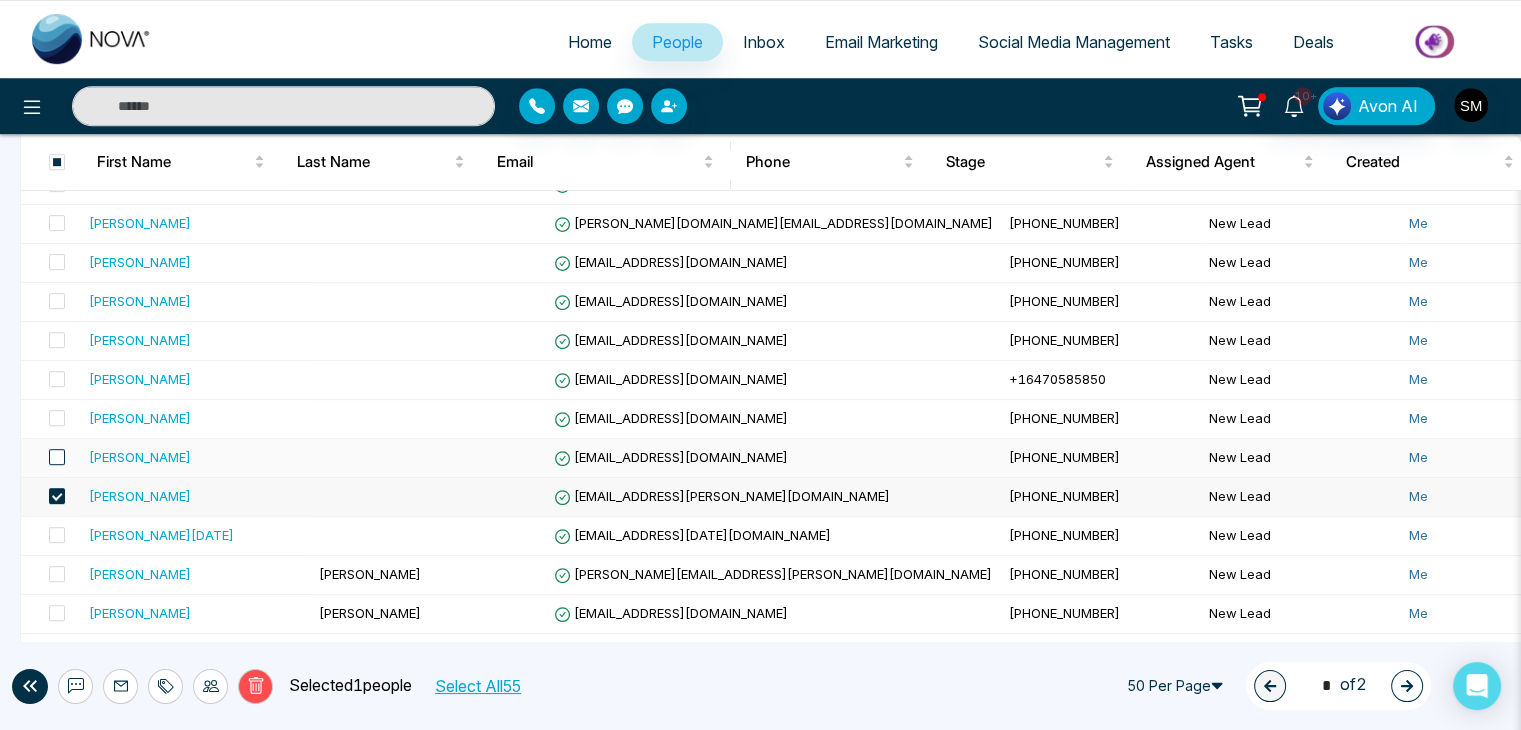 click at bounding box center (57, 457) 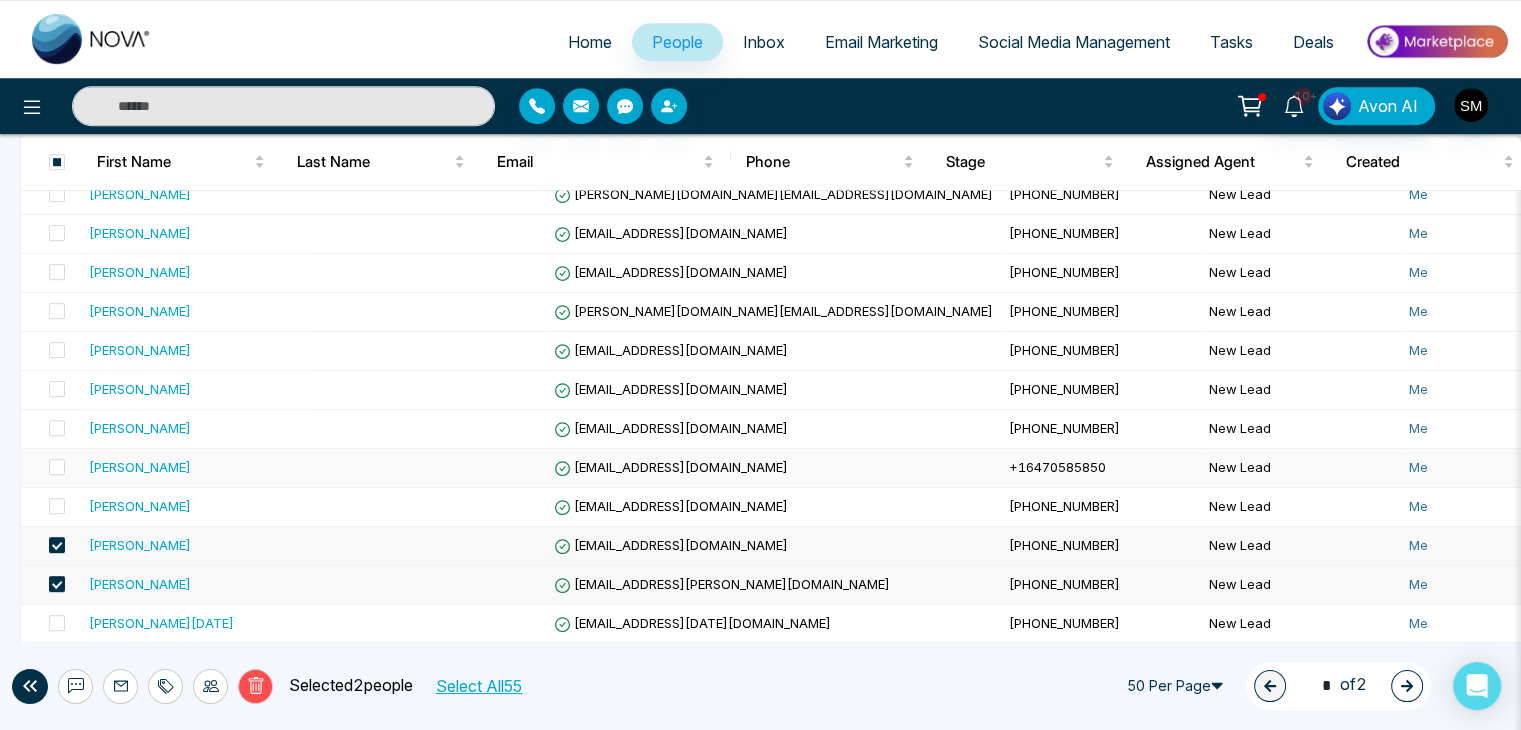 scroll, scrollTop: 968, scrollLeft: 0, axis: vertical 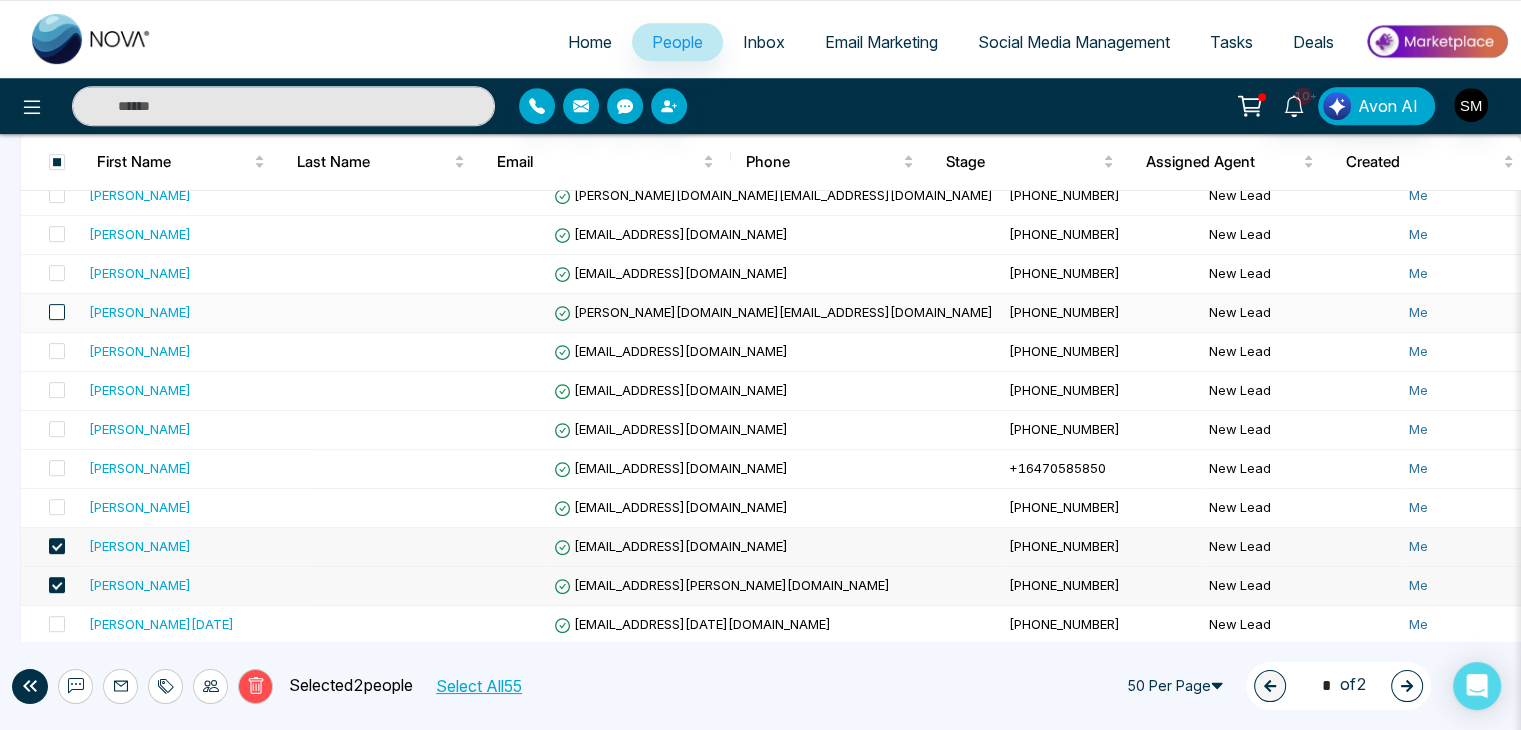 click at bounding box center [57, 312] 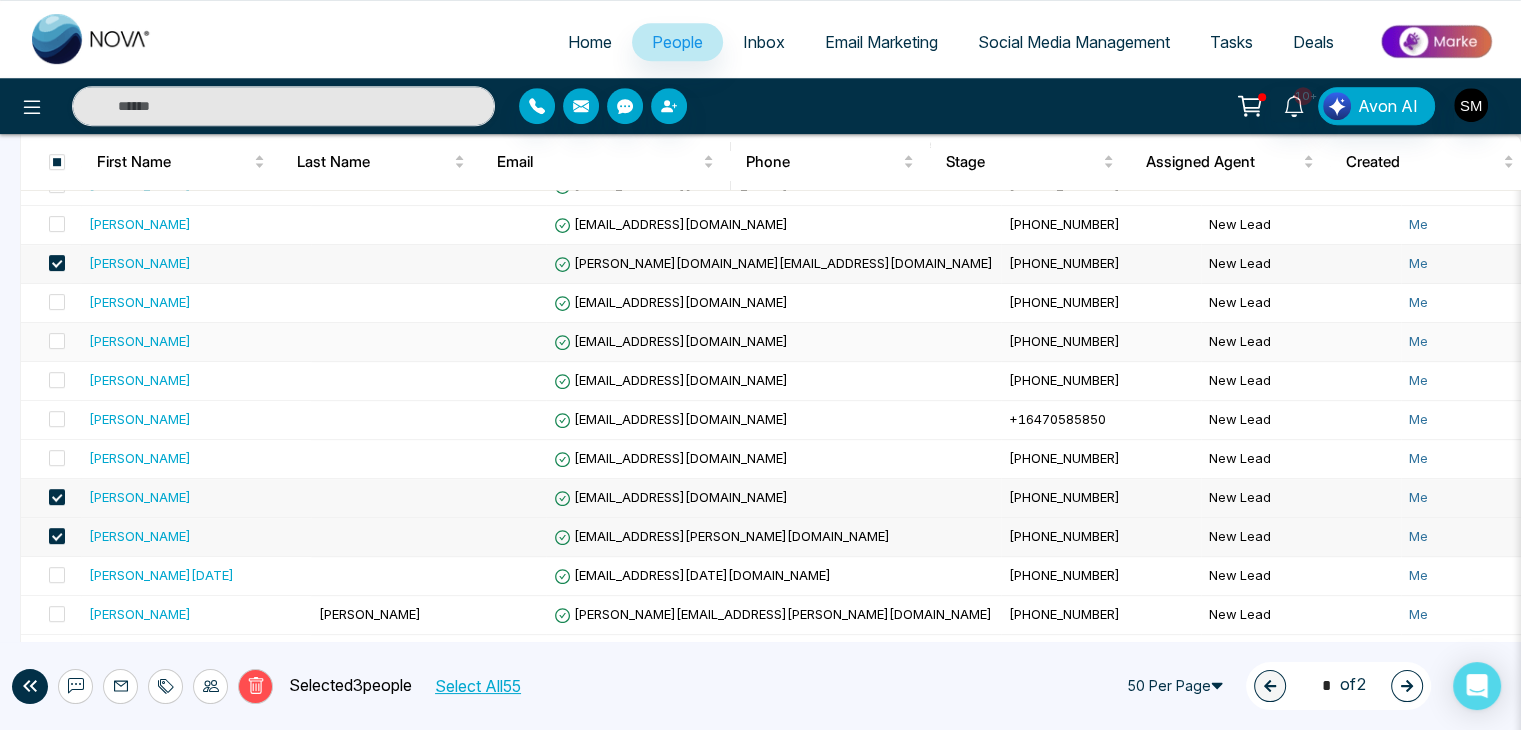 scroll, scrollTop: 1018, scrollLeft: 0, axis: vertical 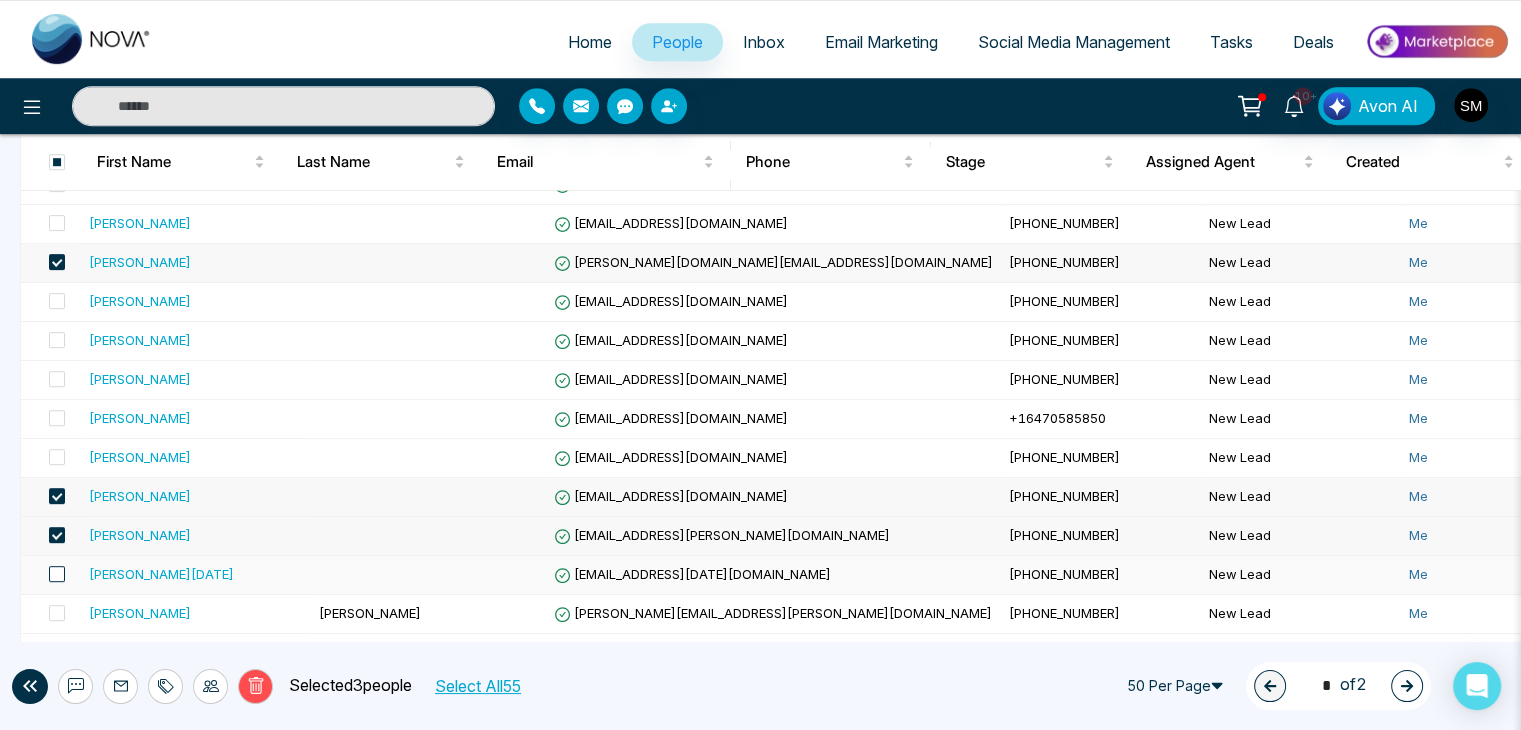 click at bounding box center [57, 574] 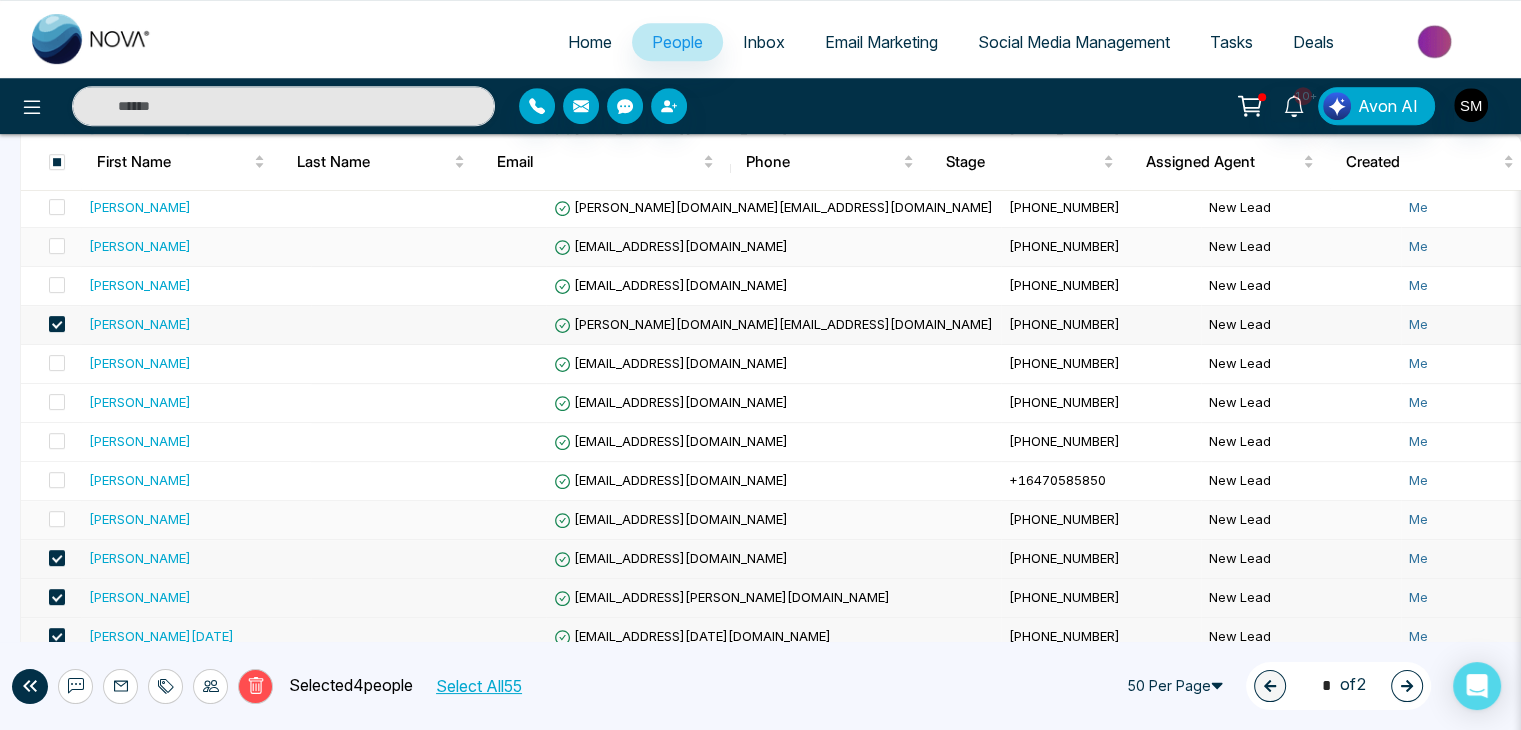 scroll, scrollTop: 962, scrollLeft: 0, axis: vertical 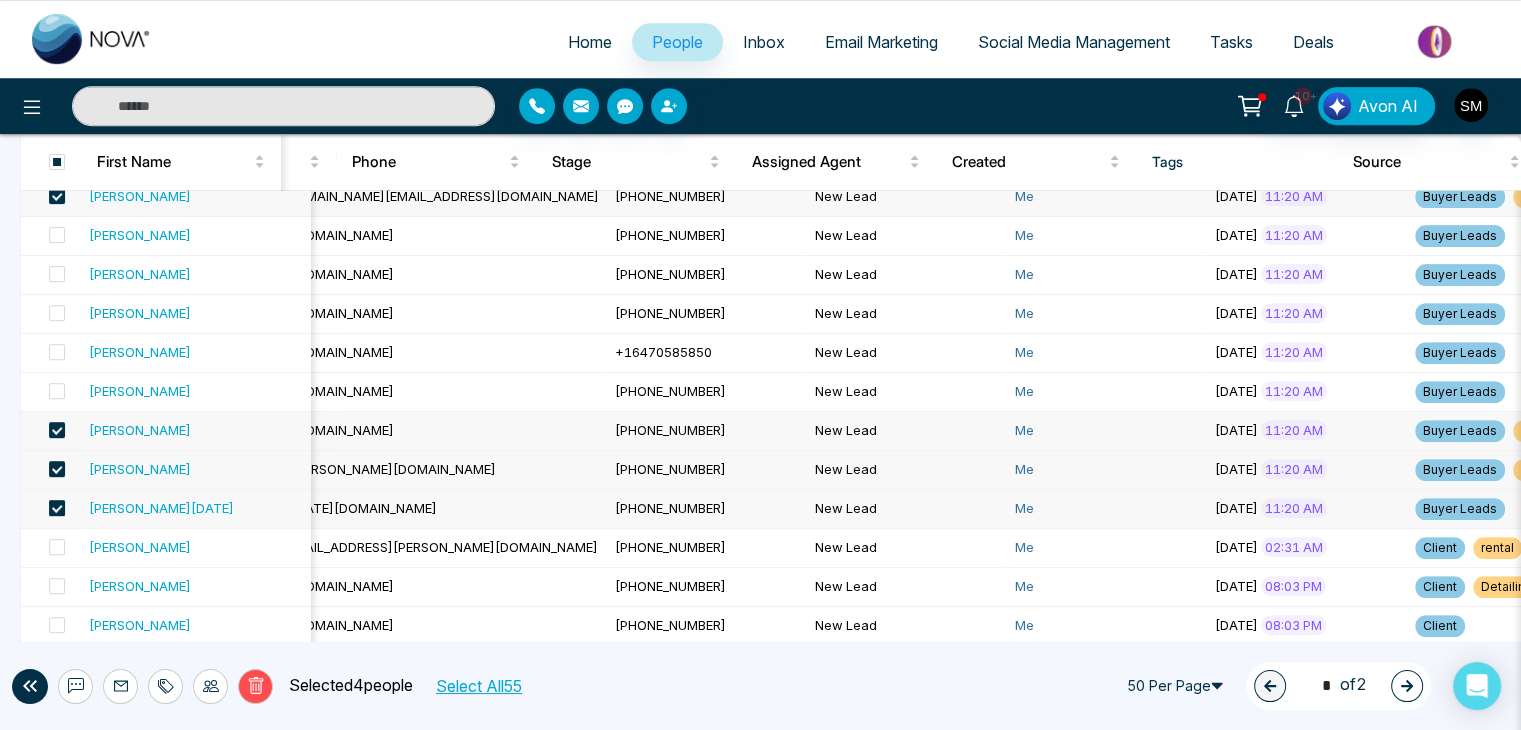 click at bounding box center (57, 508) 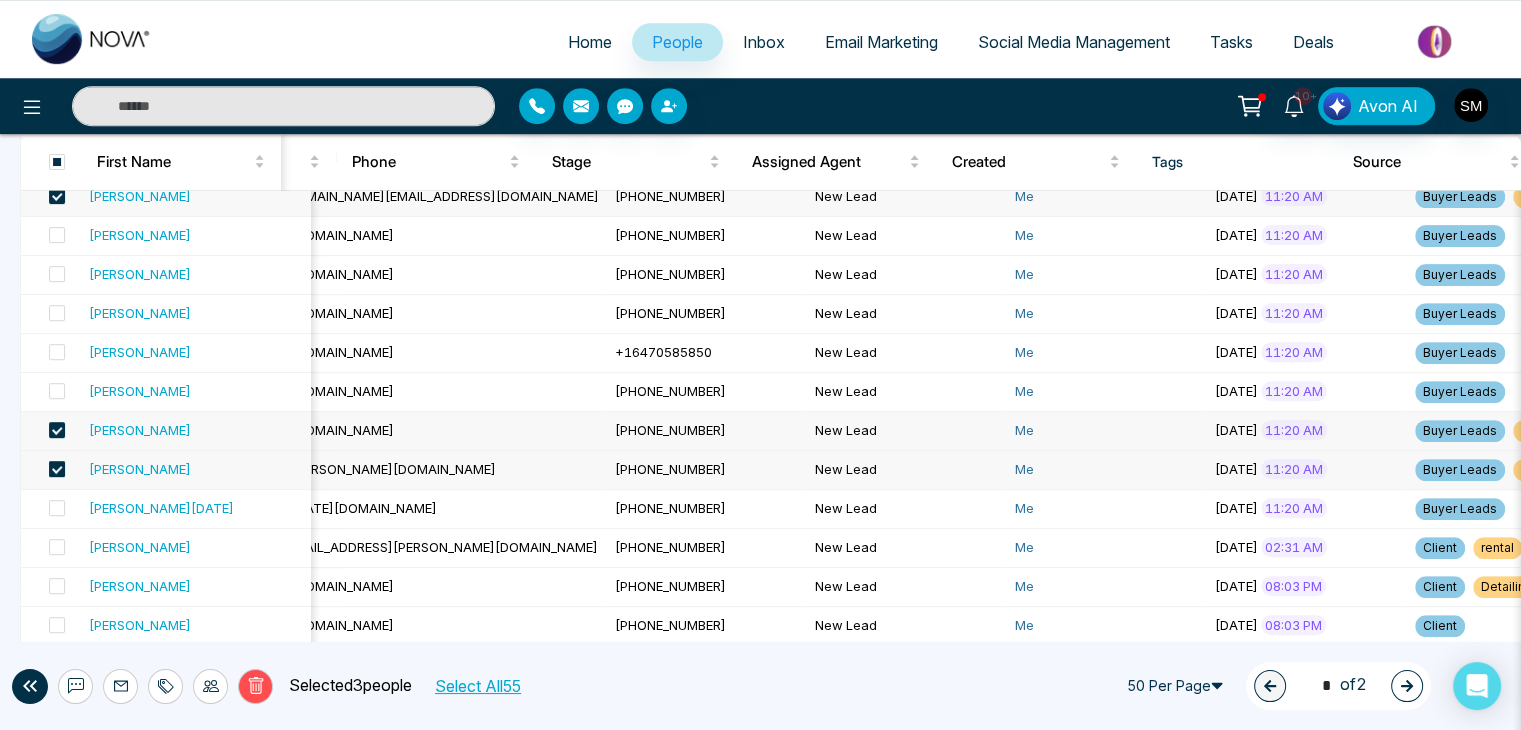 click at bounding box center (51, 470) 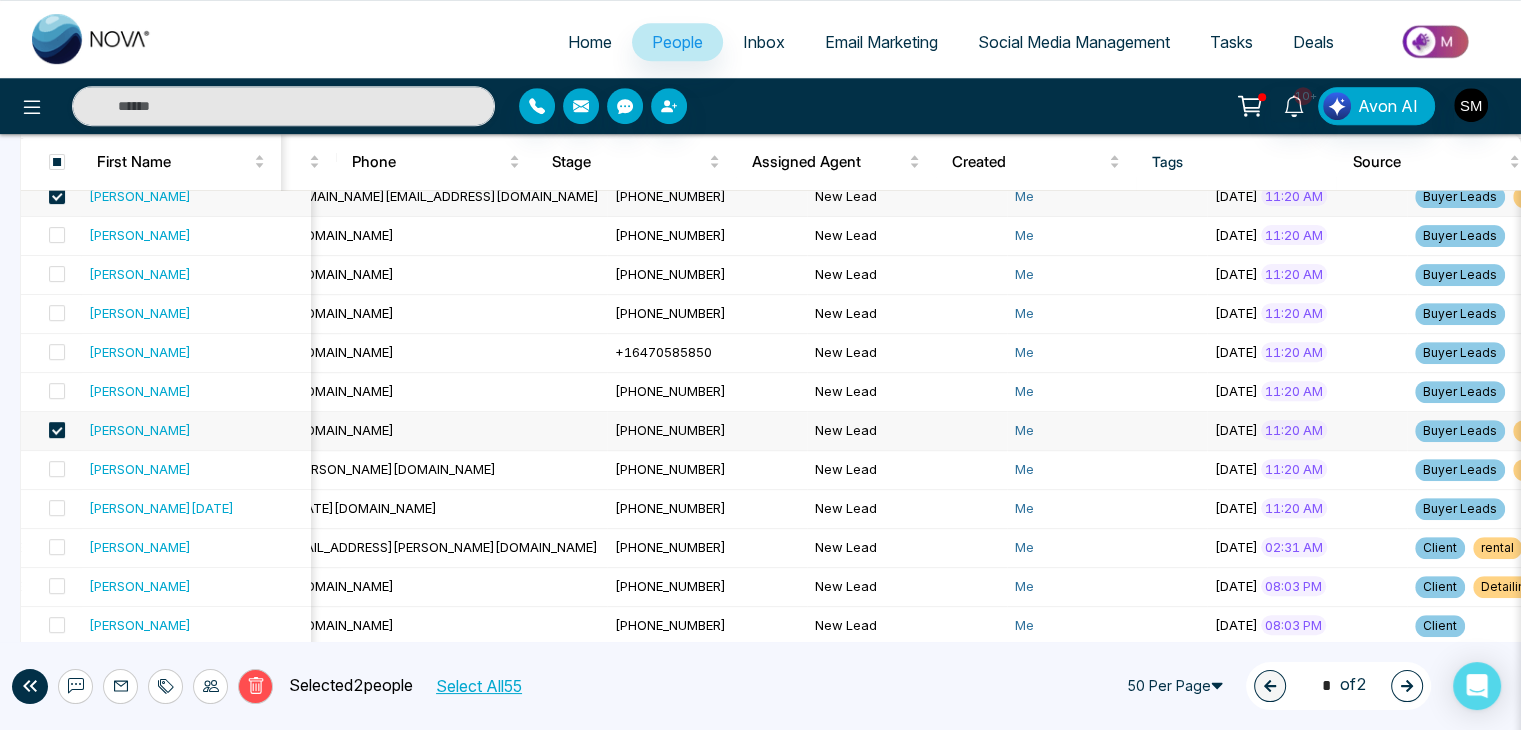 click at bounding box center [51, 431] 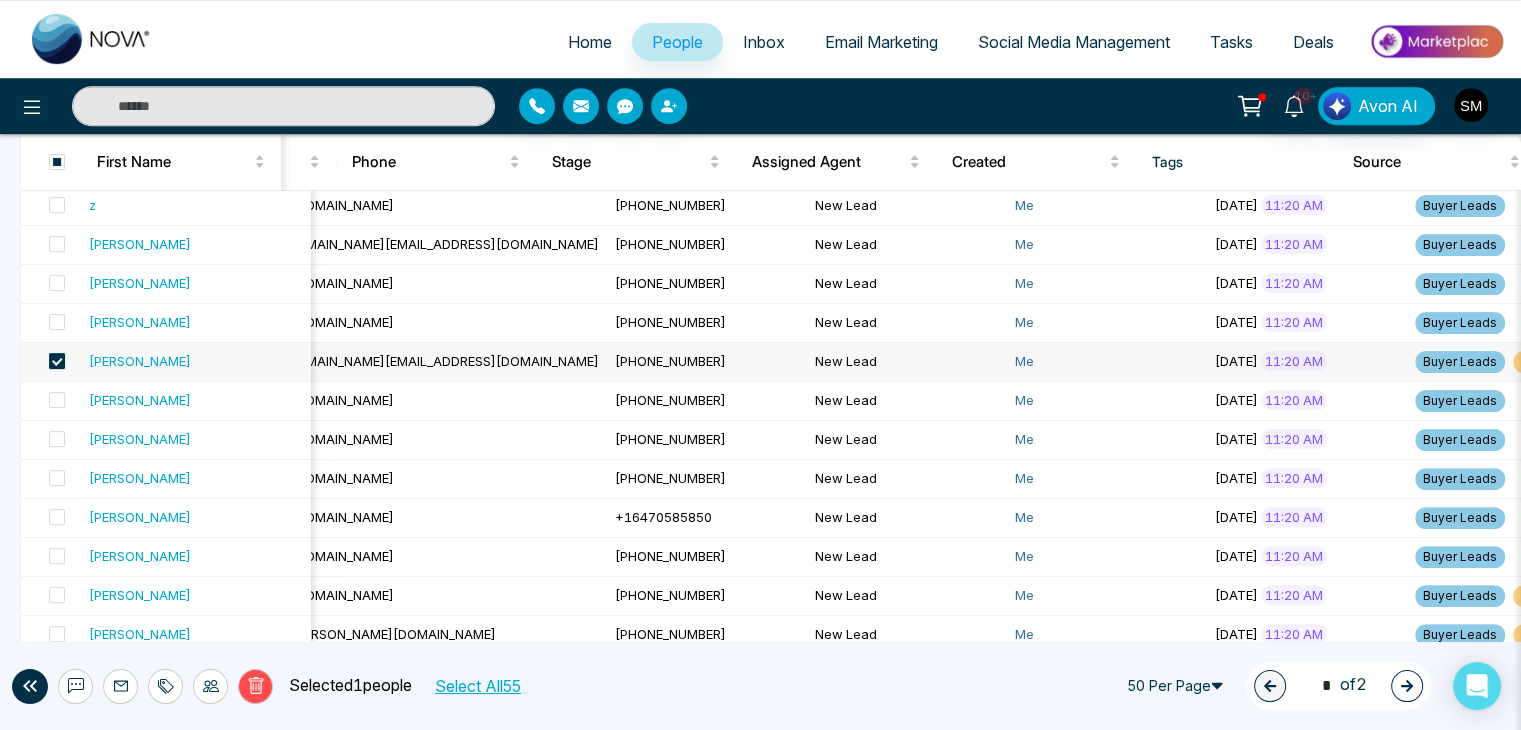 click at bounding box center (57, 361) 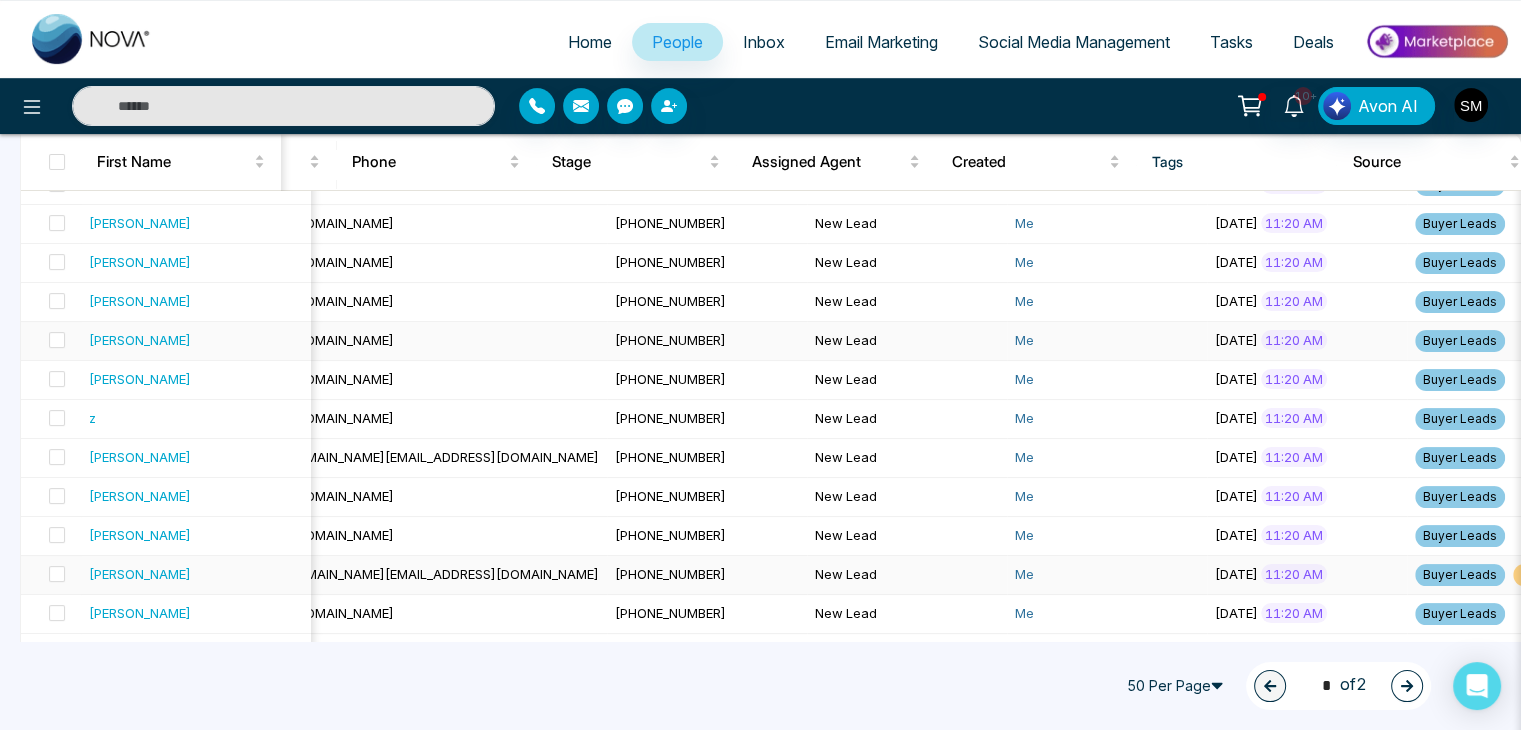 click on "Anant Mistry" at bounding box center (196, 340) 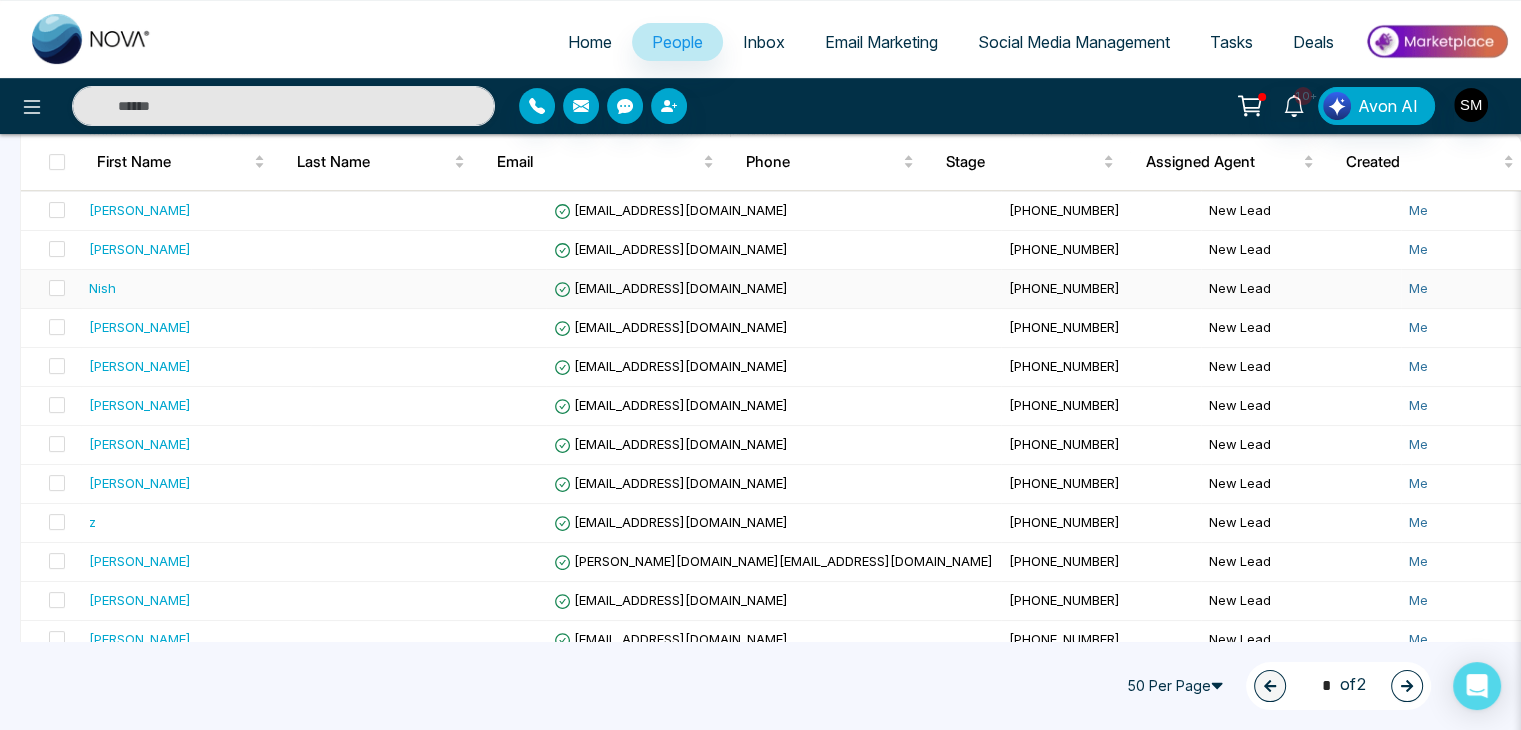 scroll, scrollTop: 608, scrollLeft: 0, axis: vertical 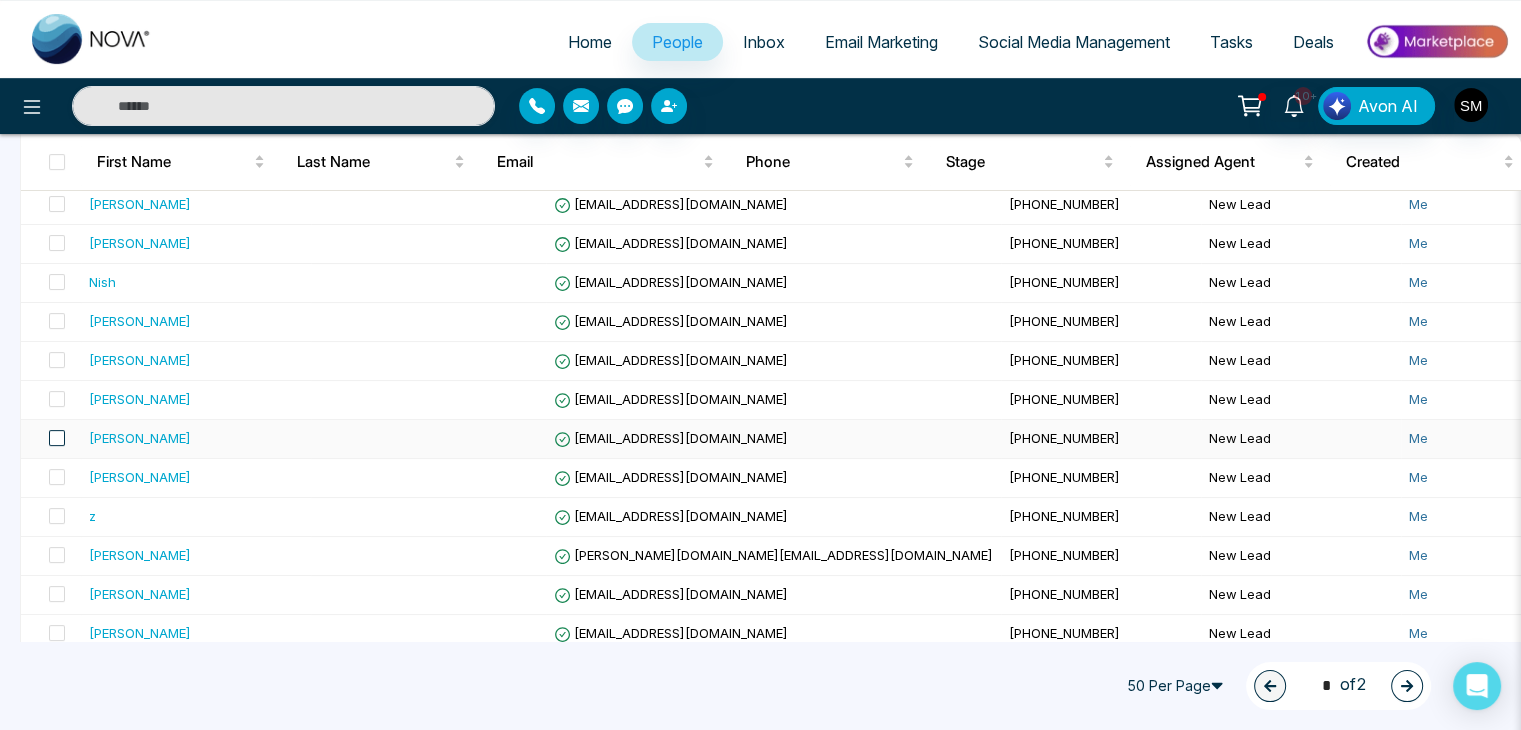 click at bounding box center [57, 438] 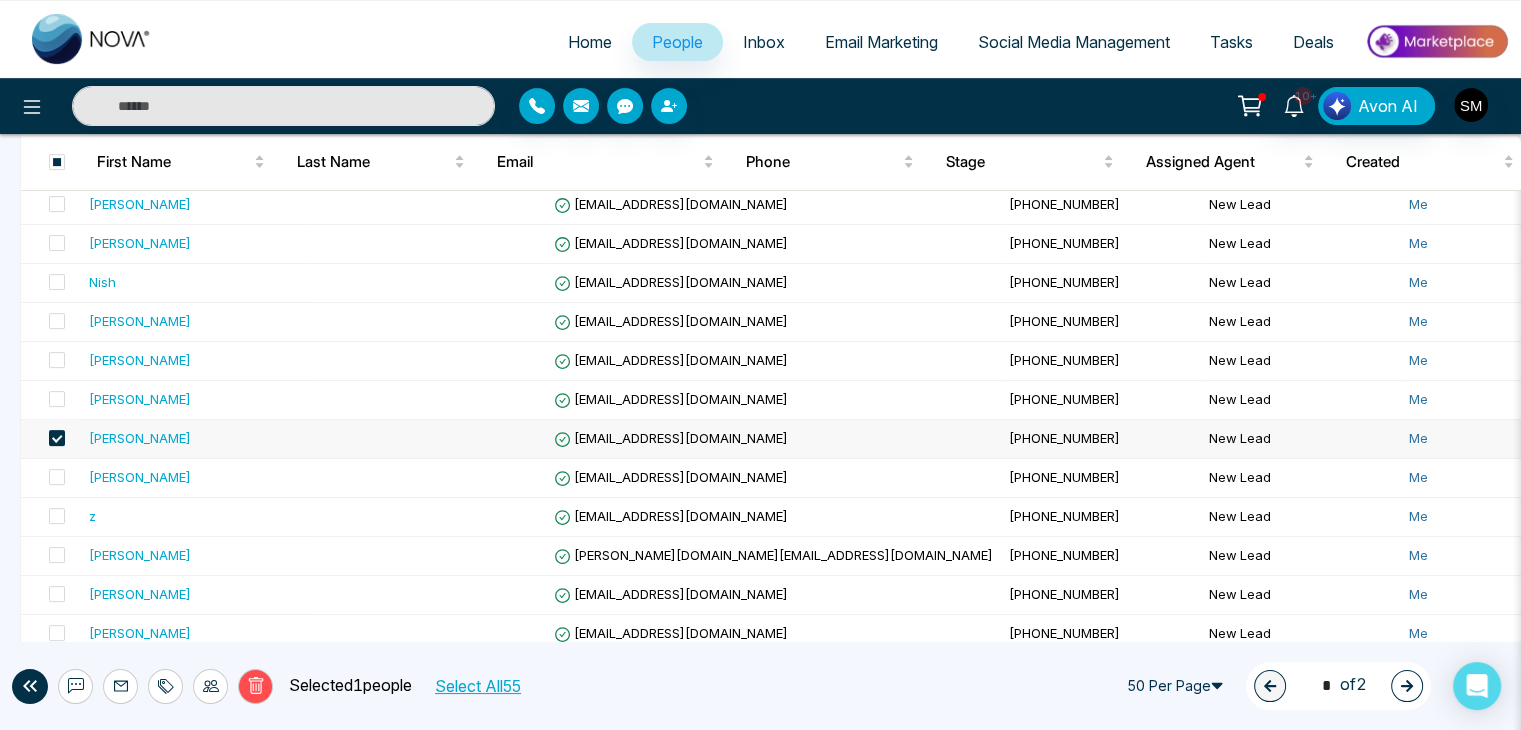 click at bounding box center [165, 686] 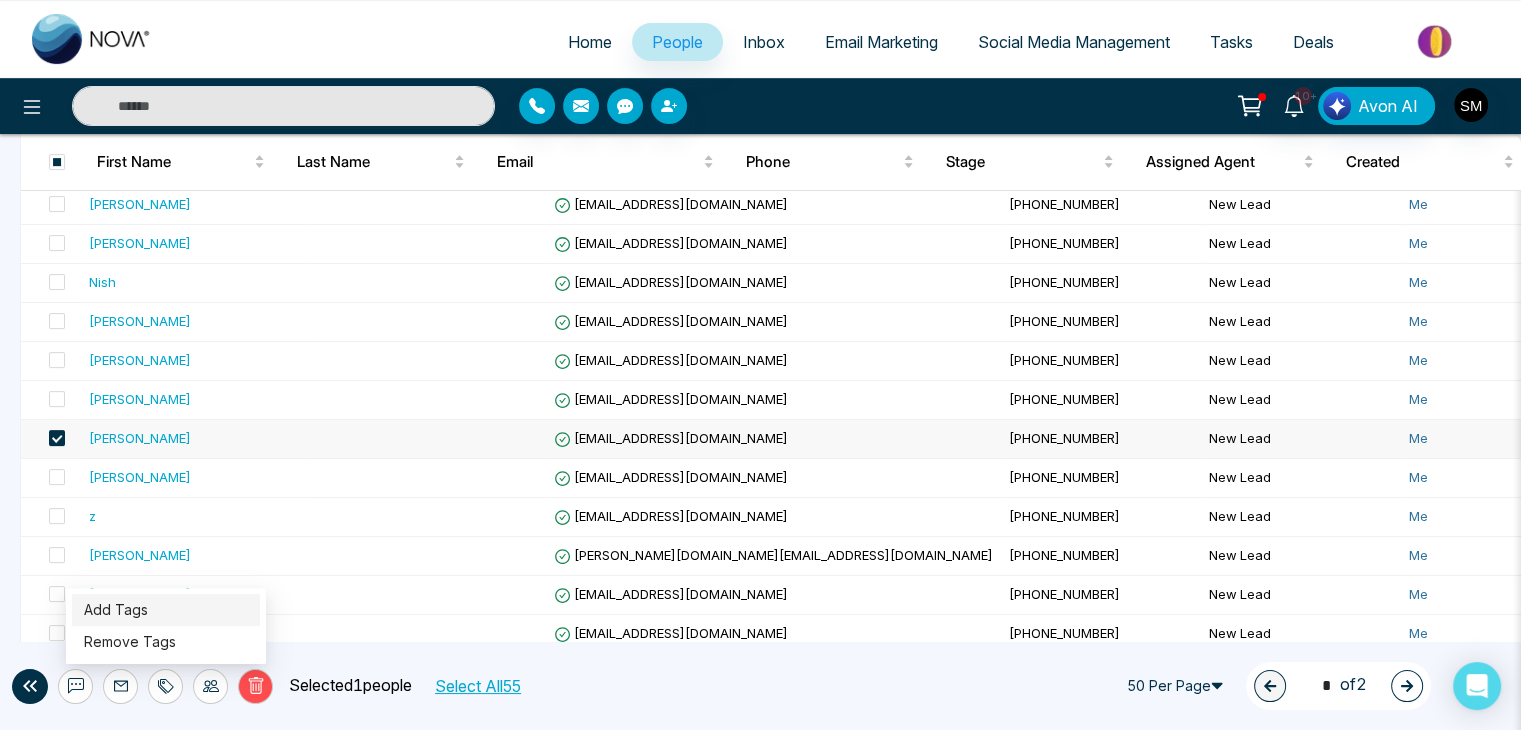 click on "Add Tags" at bounding box center [116, 609] 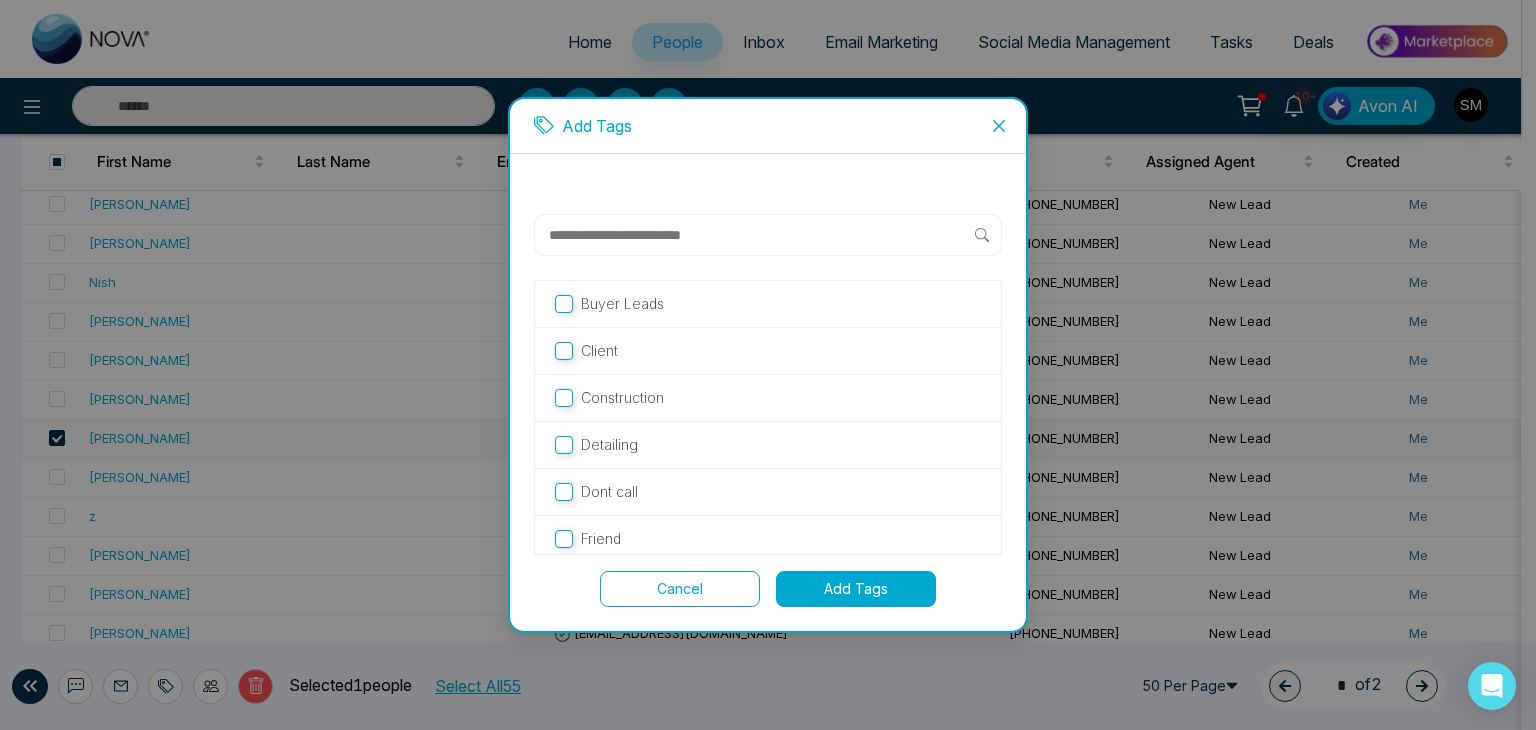 click at bounding box center (761, 235) 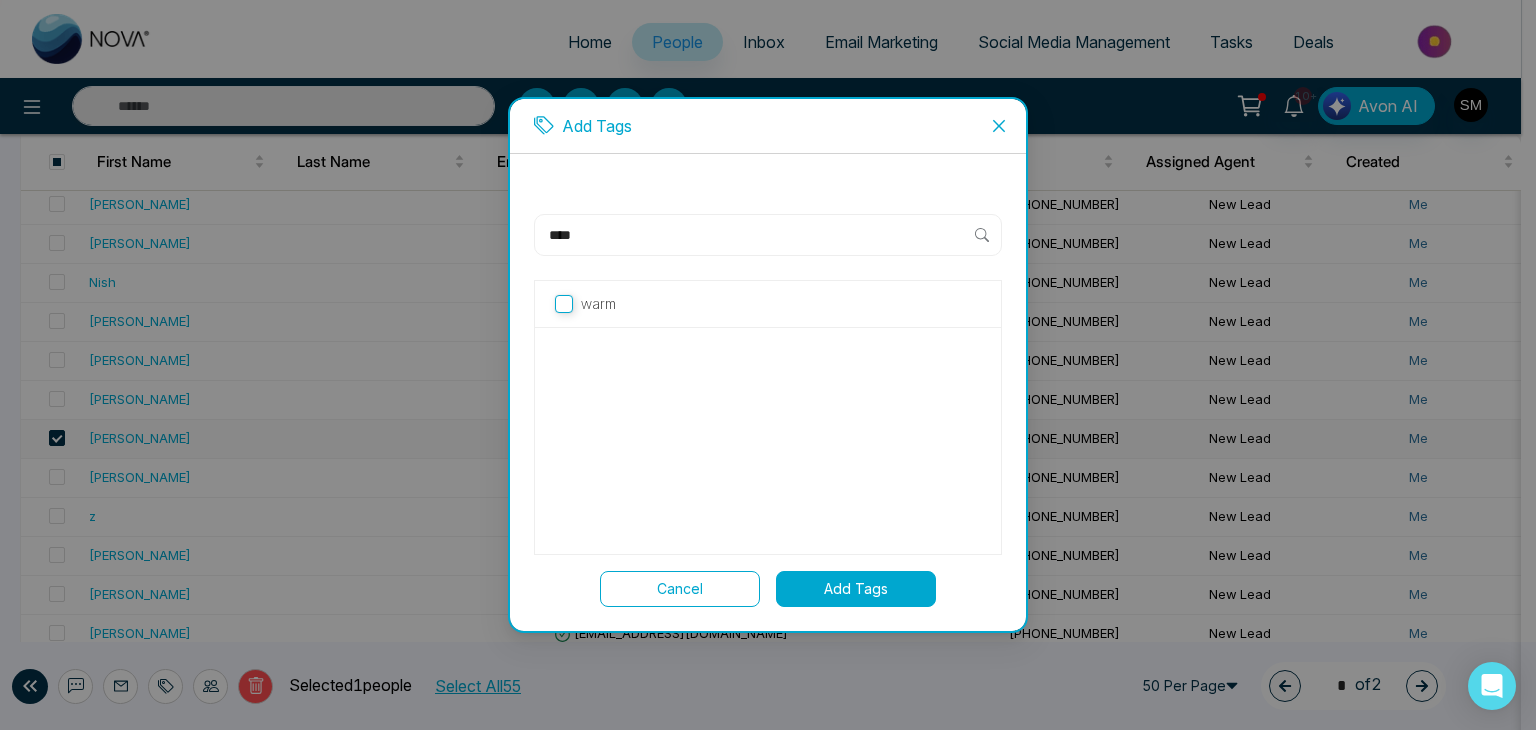 type on "****" 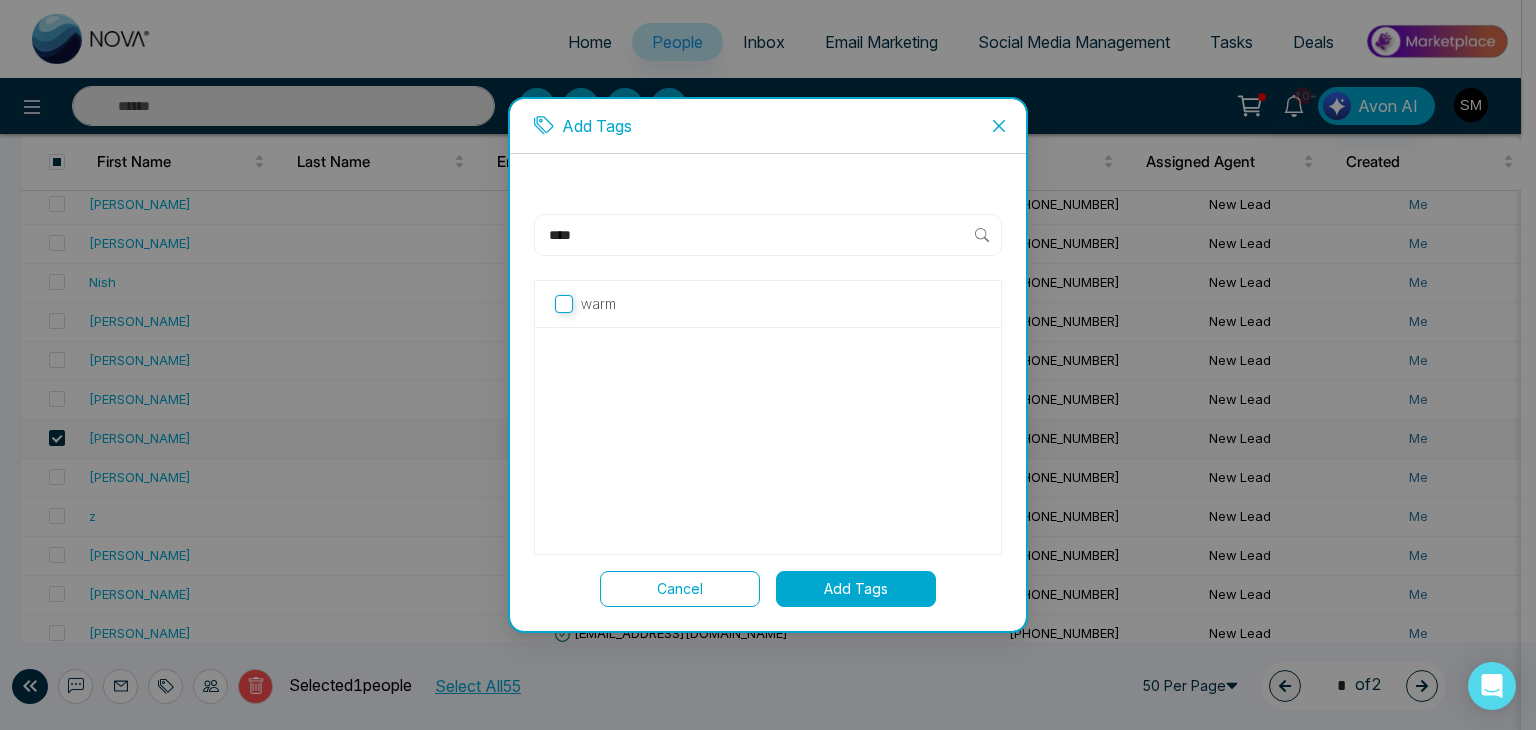 click on "warm" at bounding box center [768, 304] 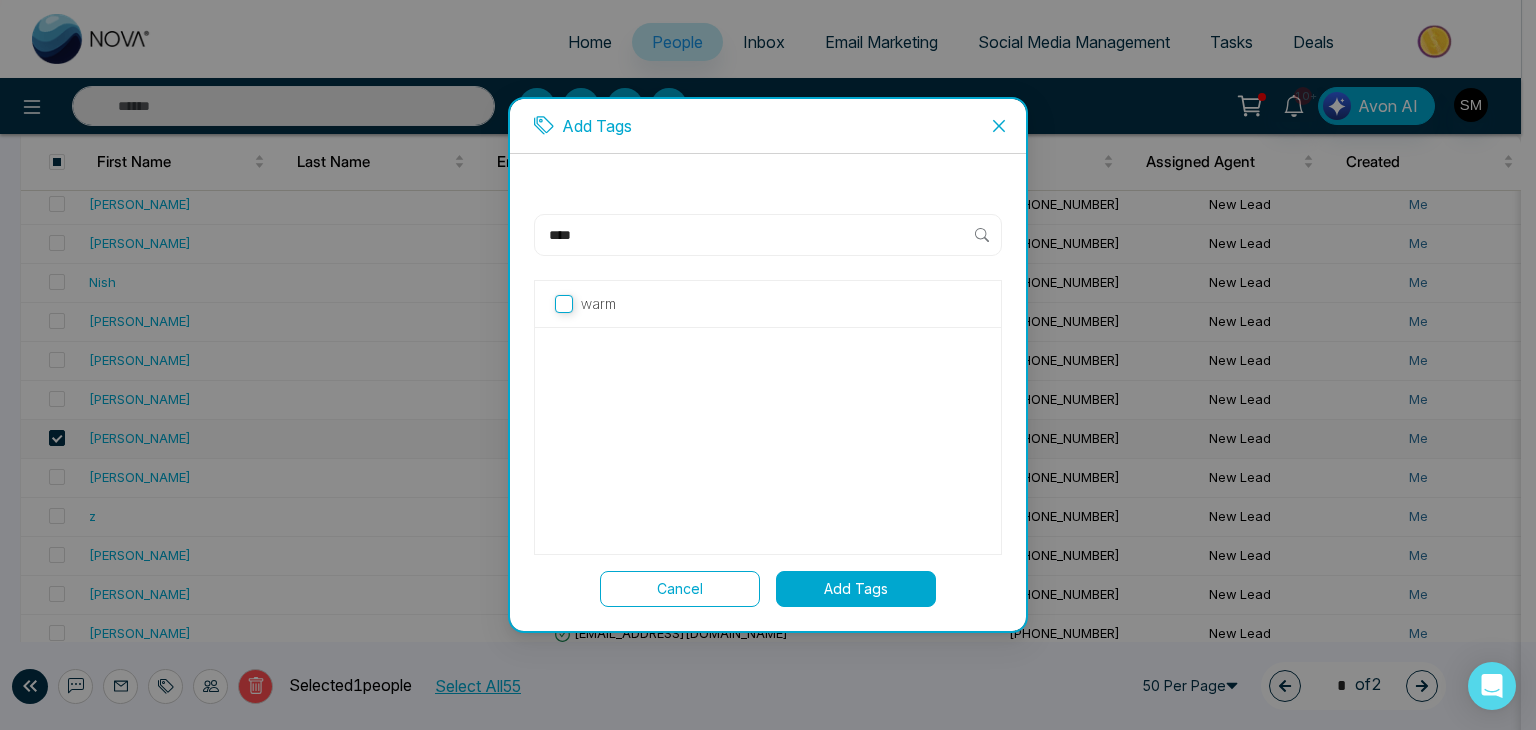 click on "Add Tags" at bounding box center [856, 589] 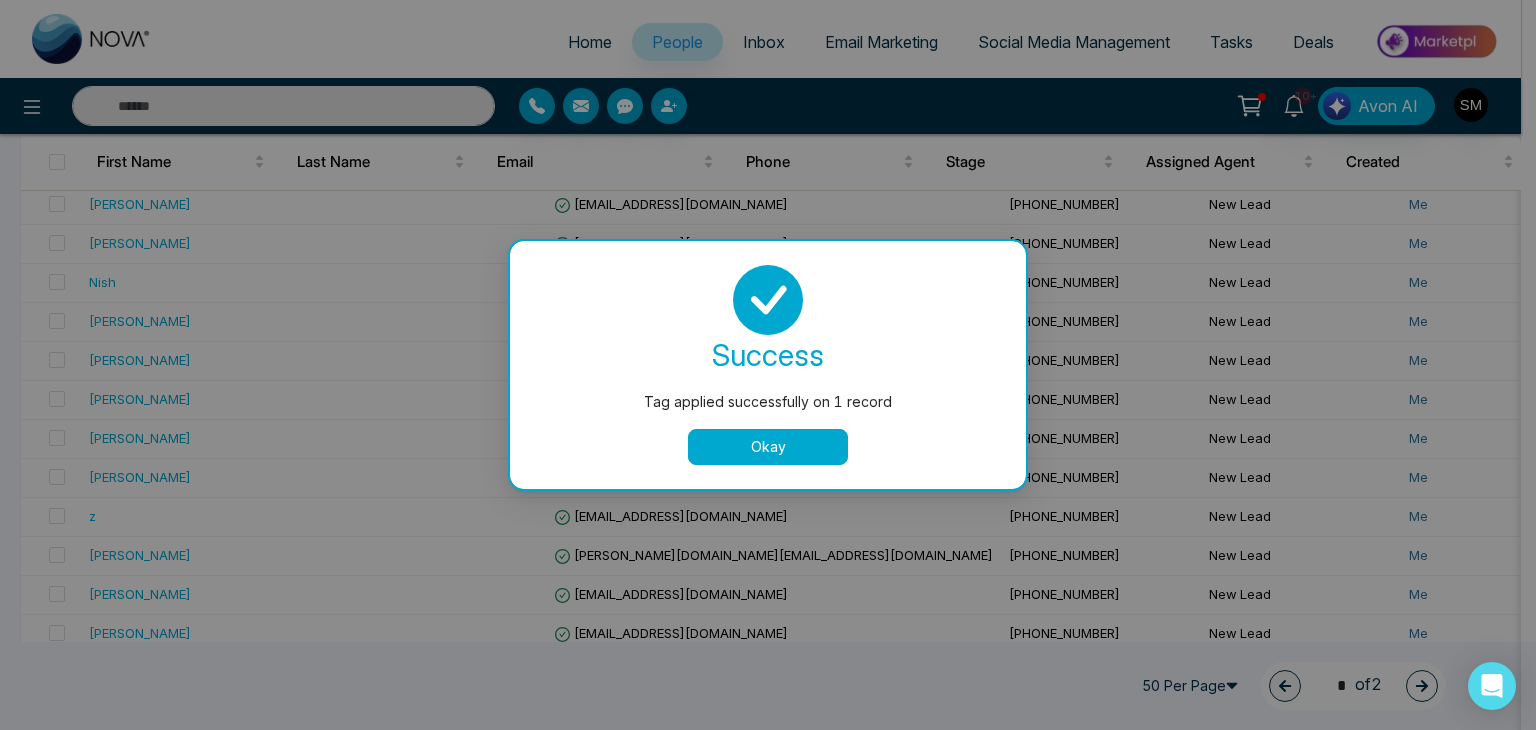click on "Okay" at bounding box center (768, 447) 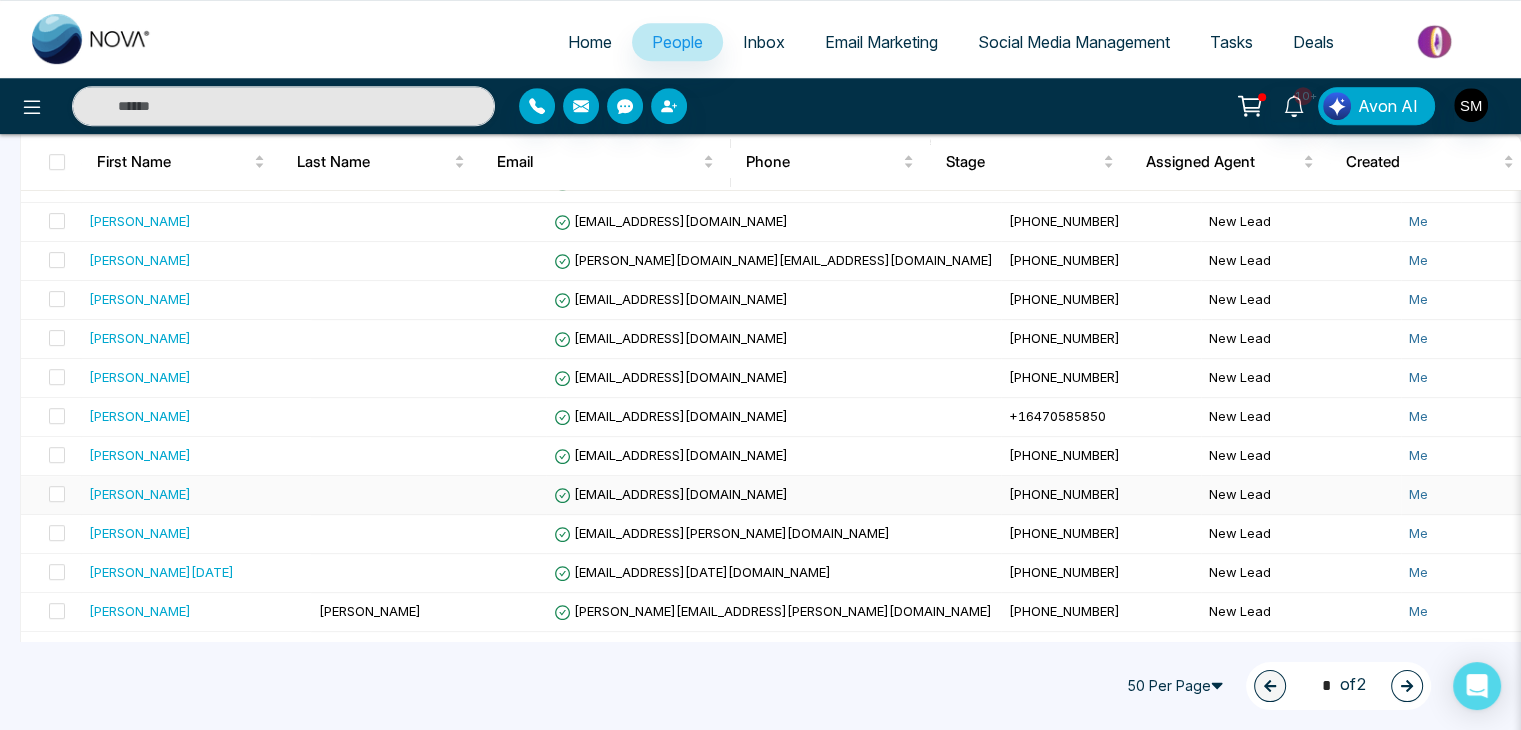 scroll, scrollTop: 1022, scrollLeft: 0, axis: vertical 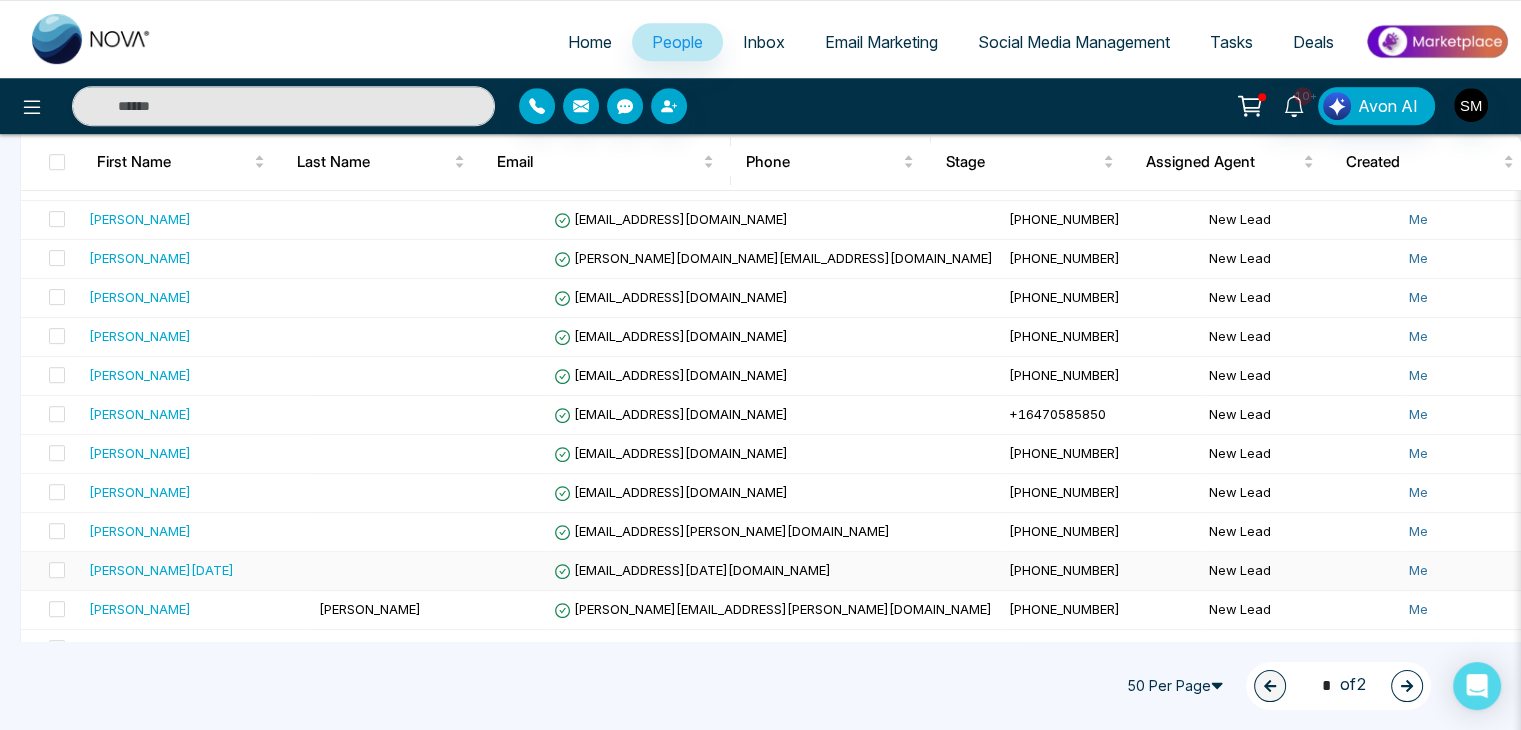 click on "Noble Noel" at bounding box center (161, 570) 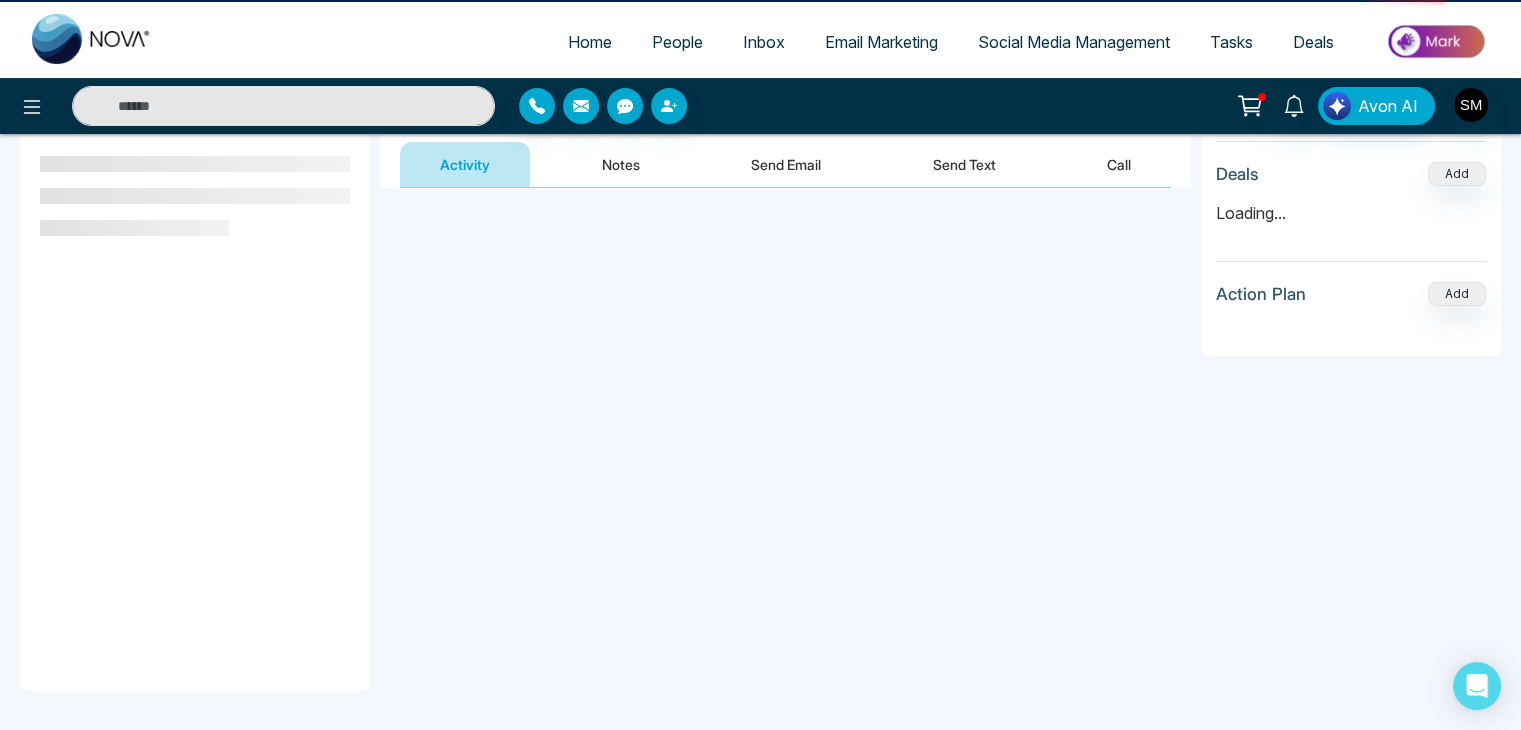 scroll, scrollTop: 0, scrollLeft: 0, axis: both 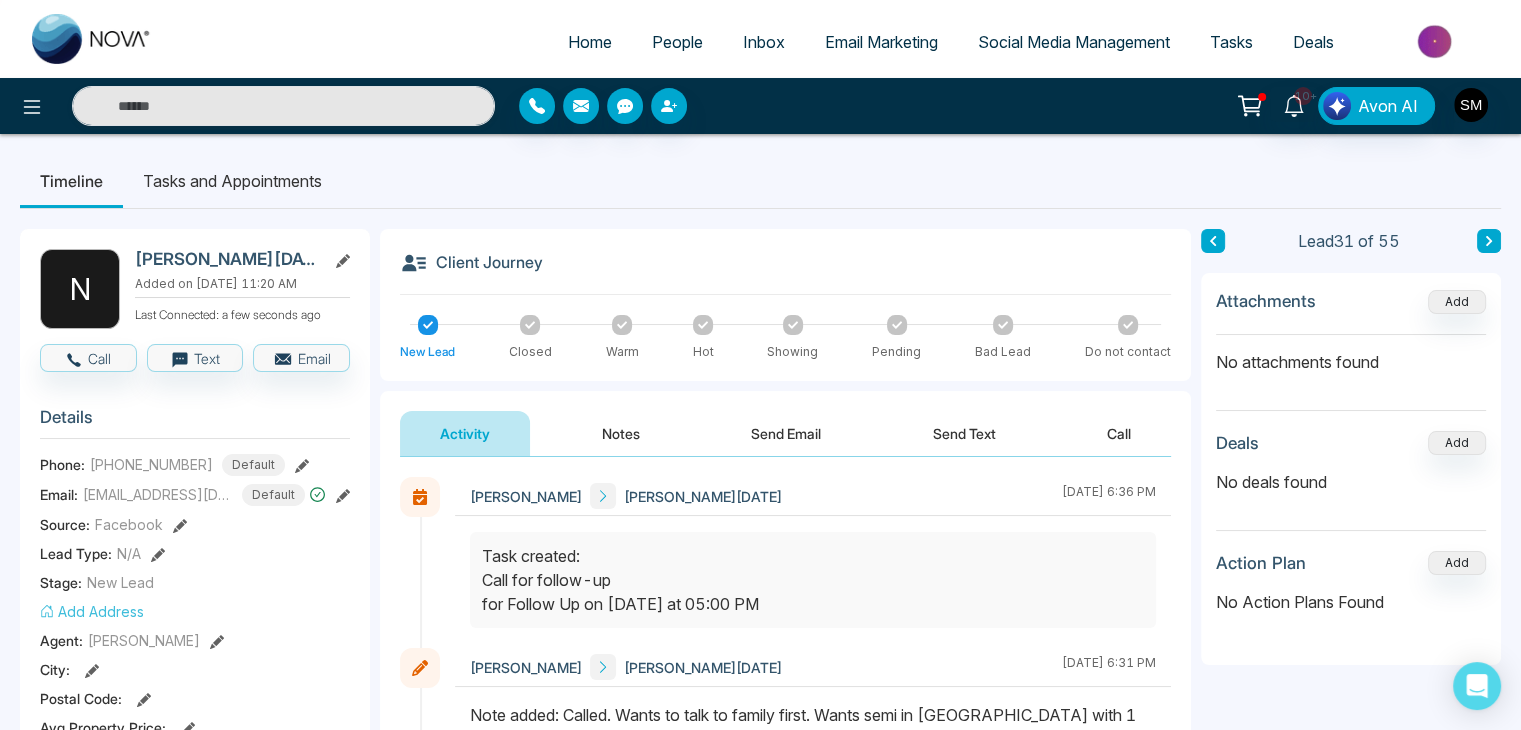click 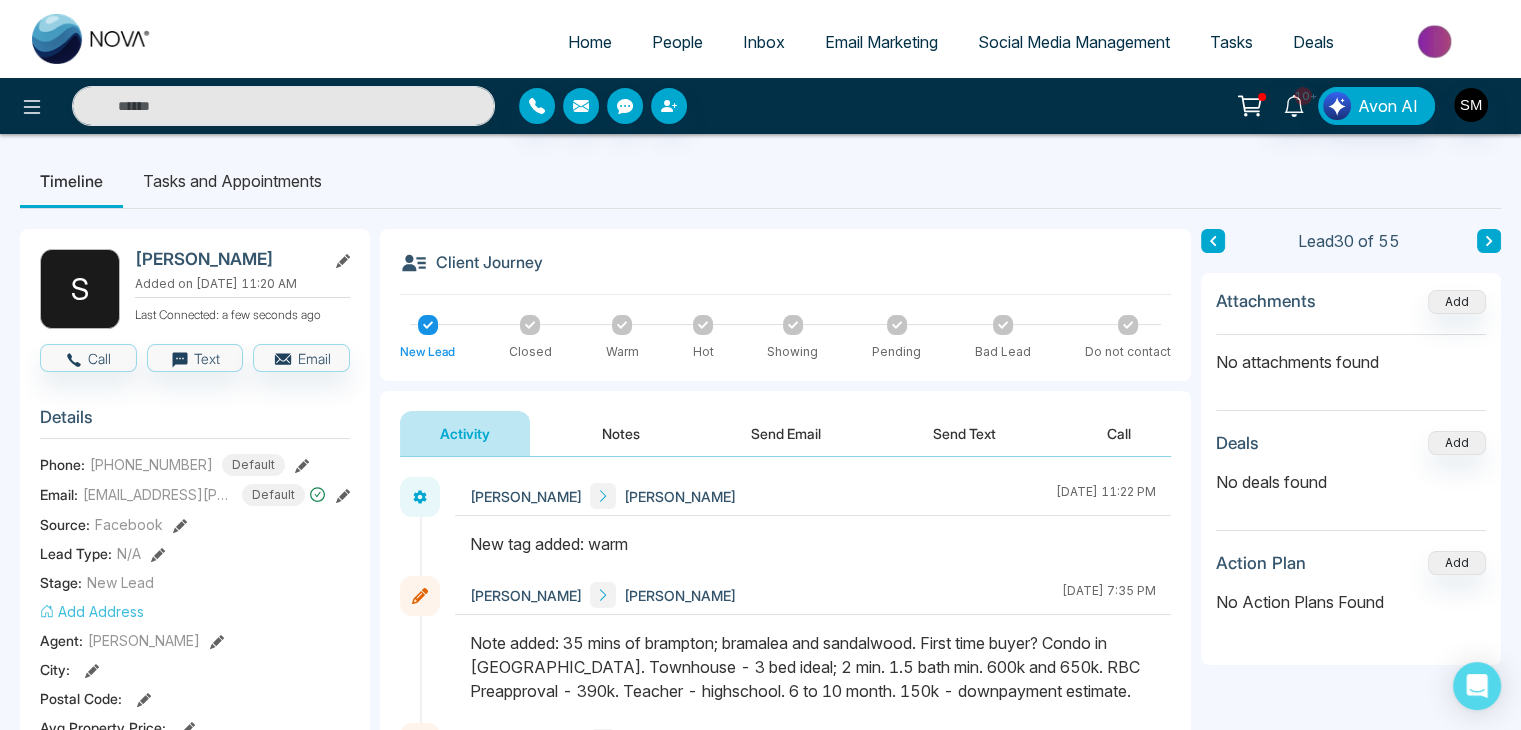 click 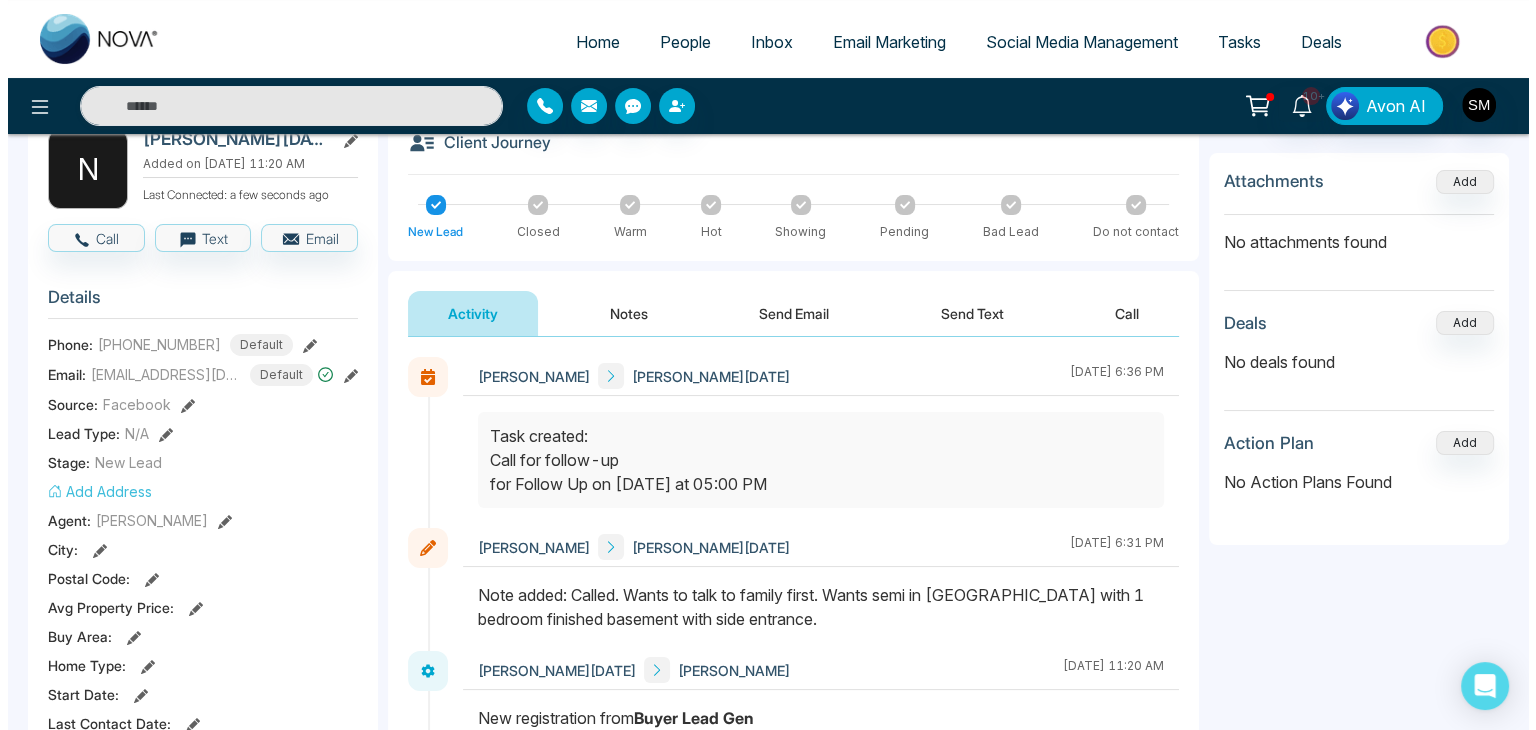 scroll, scrollTop: 0, scrollLeft: 0, axis: both 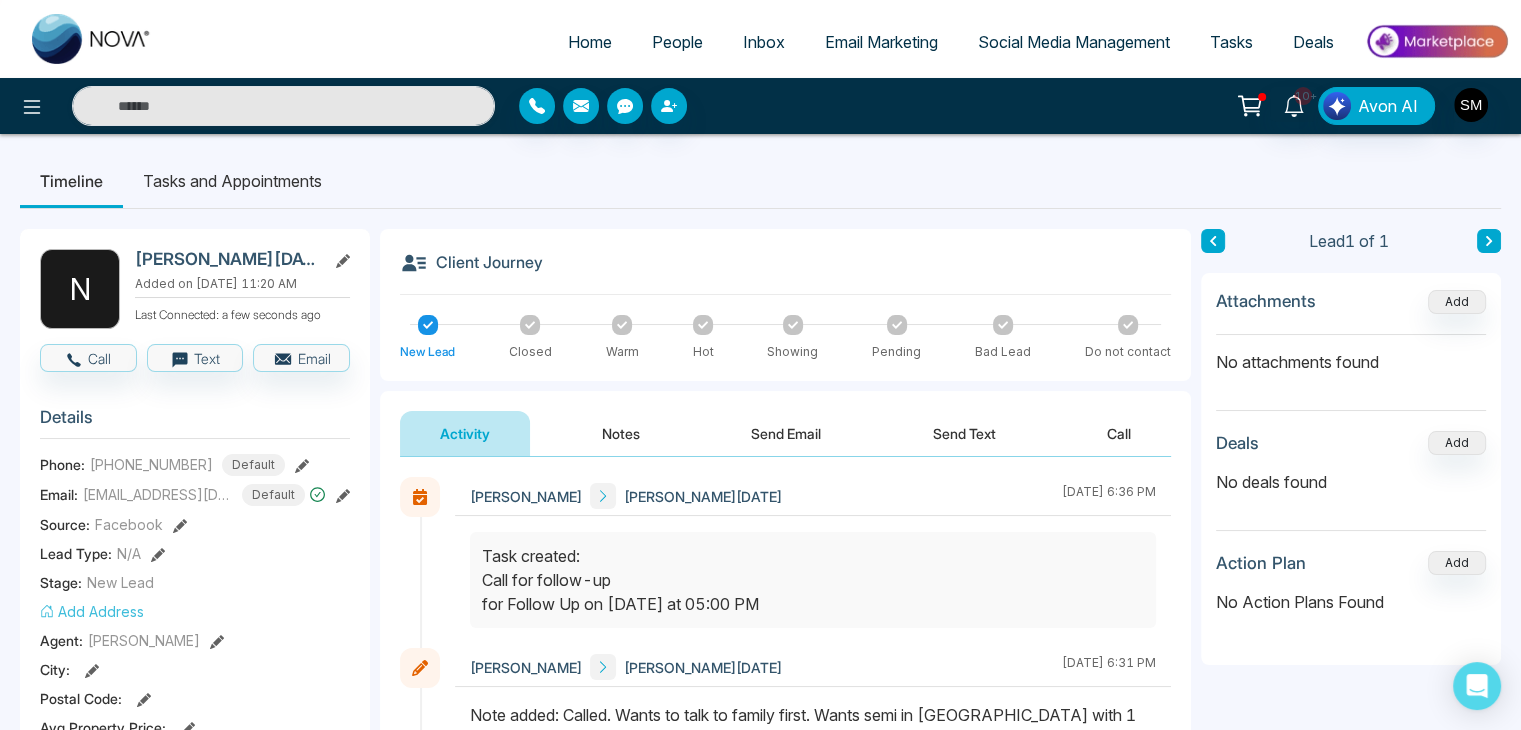click on "People" at bounding box center [677, 42] 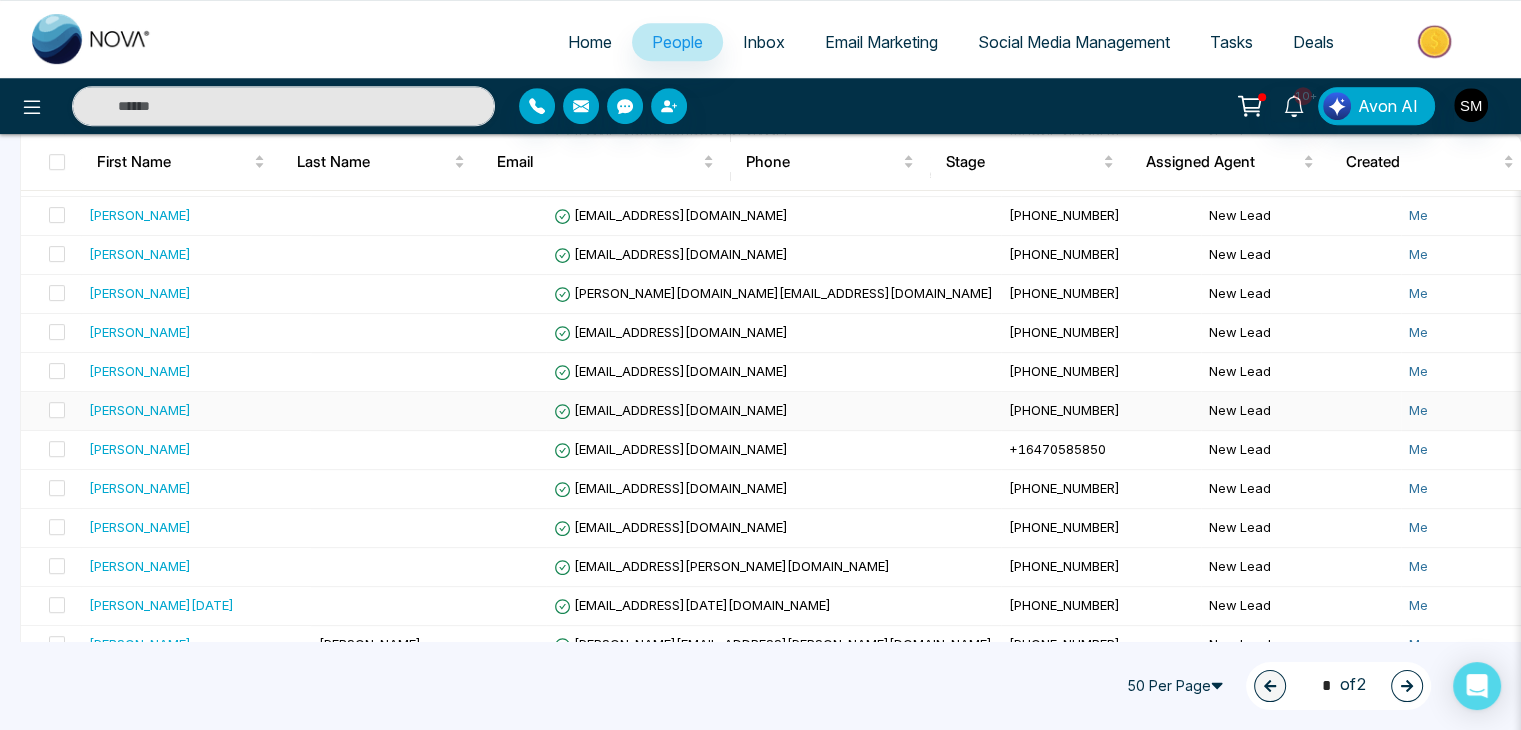 scroll, scrollTop: 984, scrollLeft: 0, axis: vertical 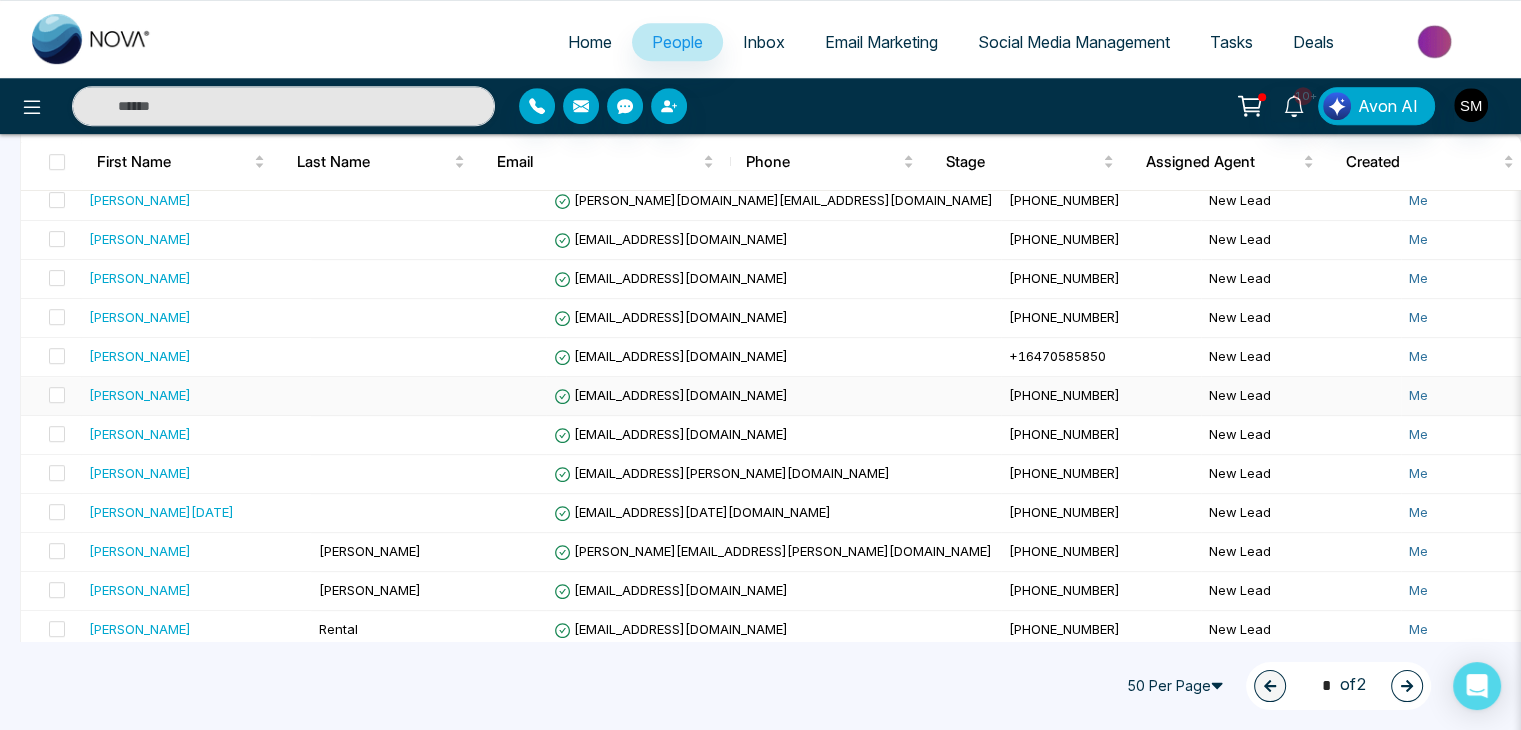 click on "Hill Glenda" at bounding box center (140, 395) 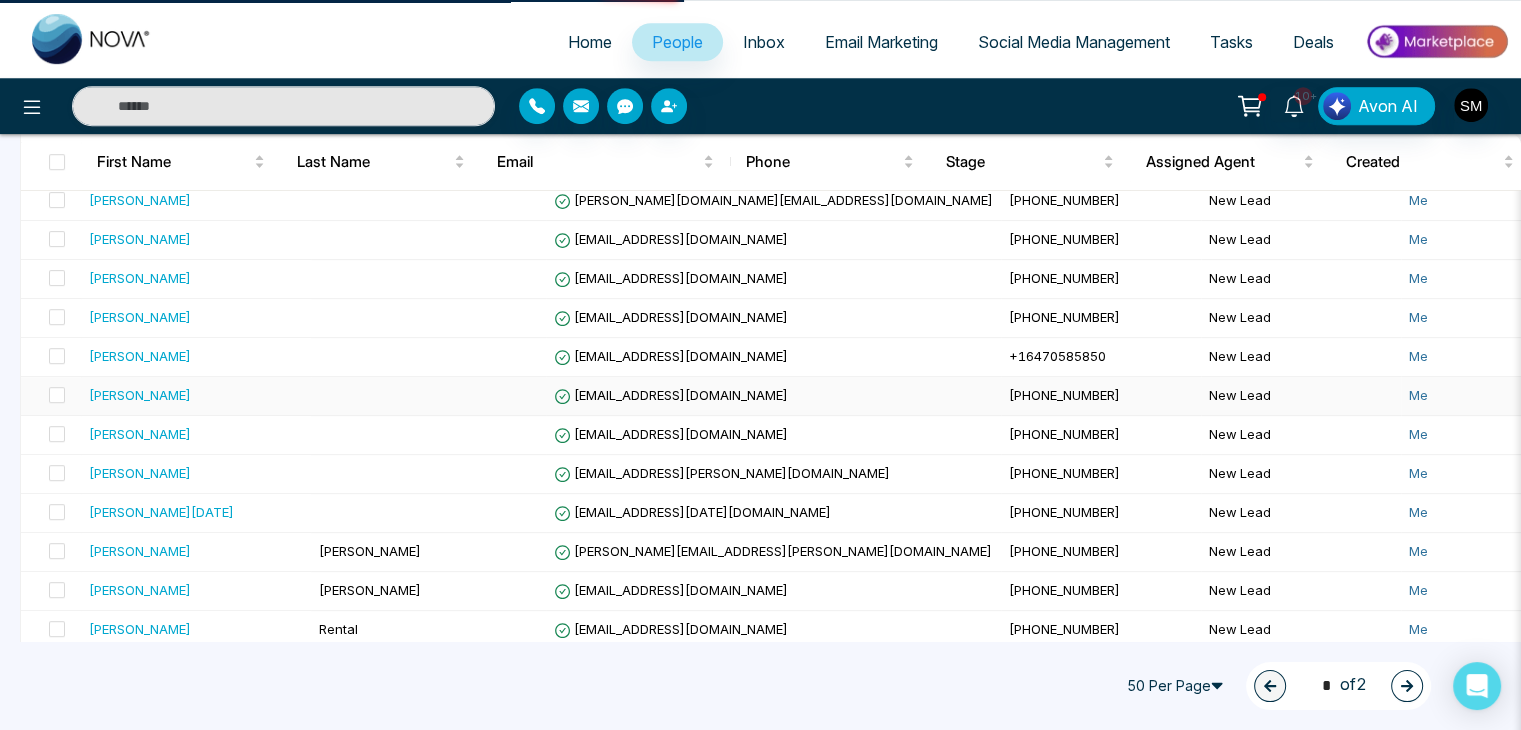 scroll, scrollTop: 0, scrollLeft: 0, axis: both 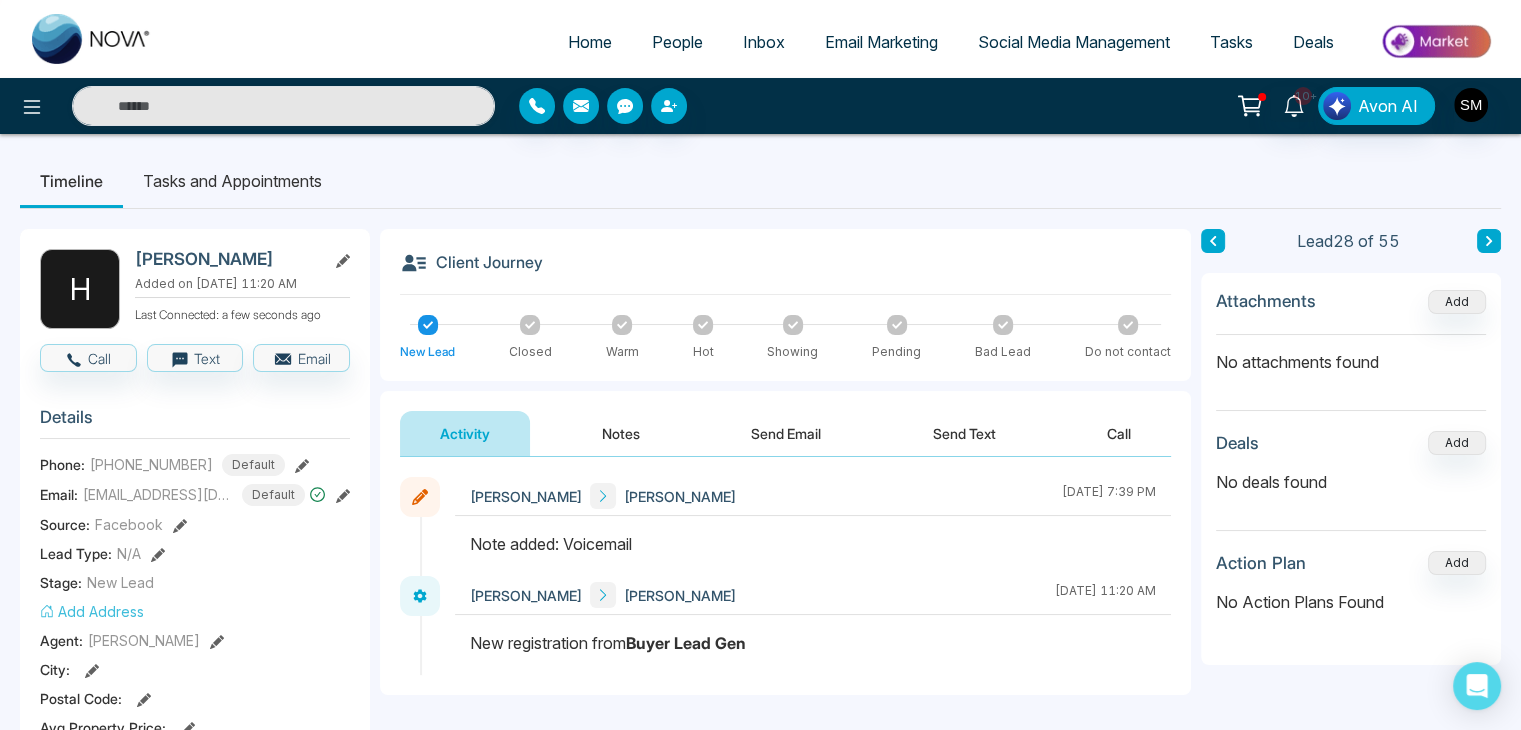 click at bounding box center (1213, 241) 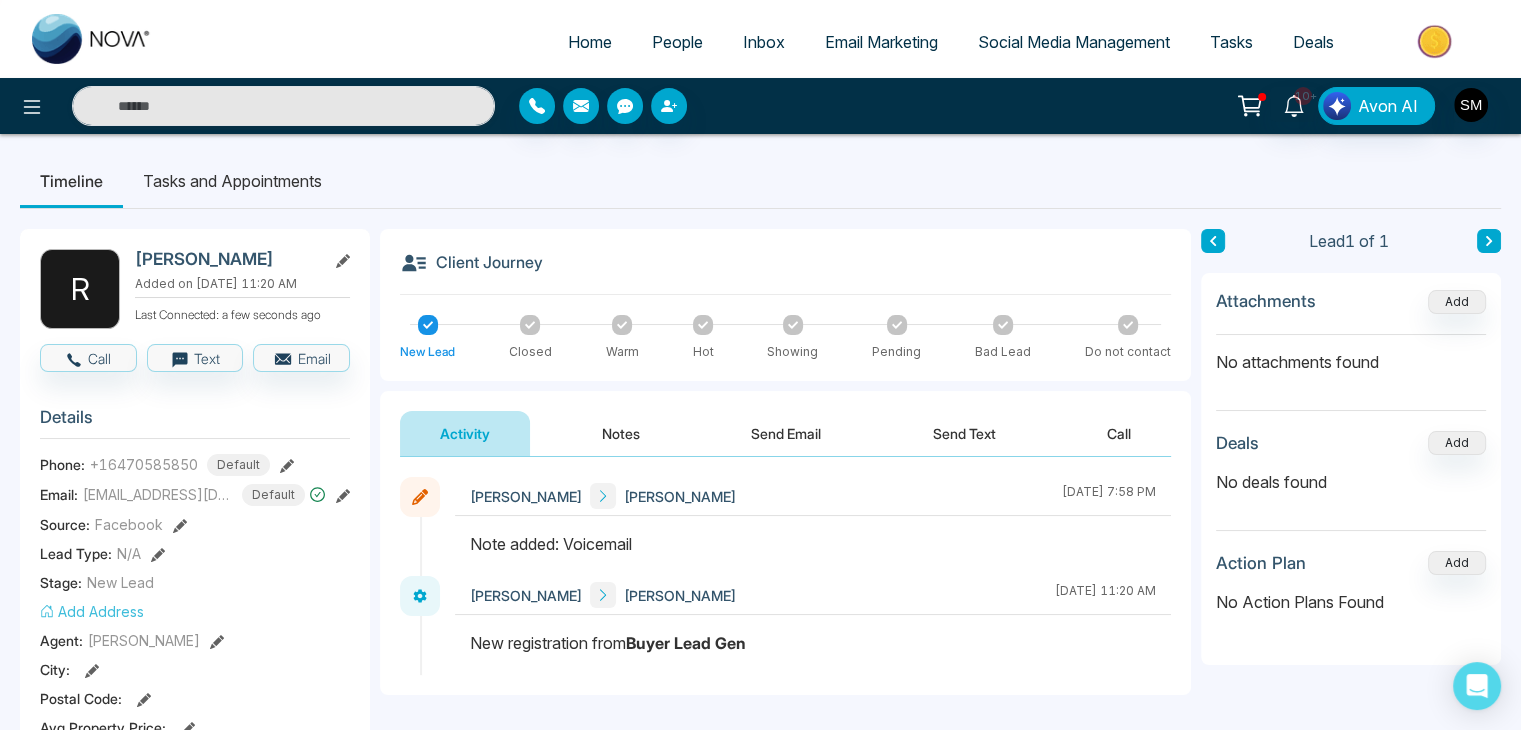 click on "People" at bounding box center (677, 42) 